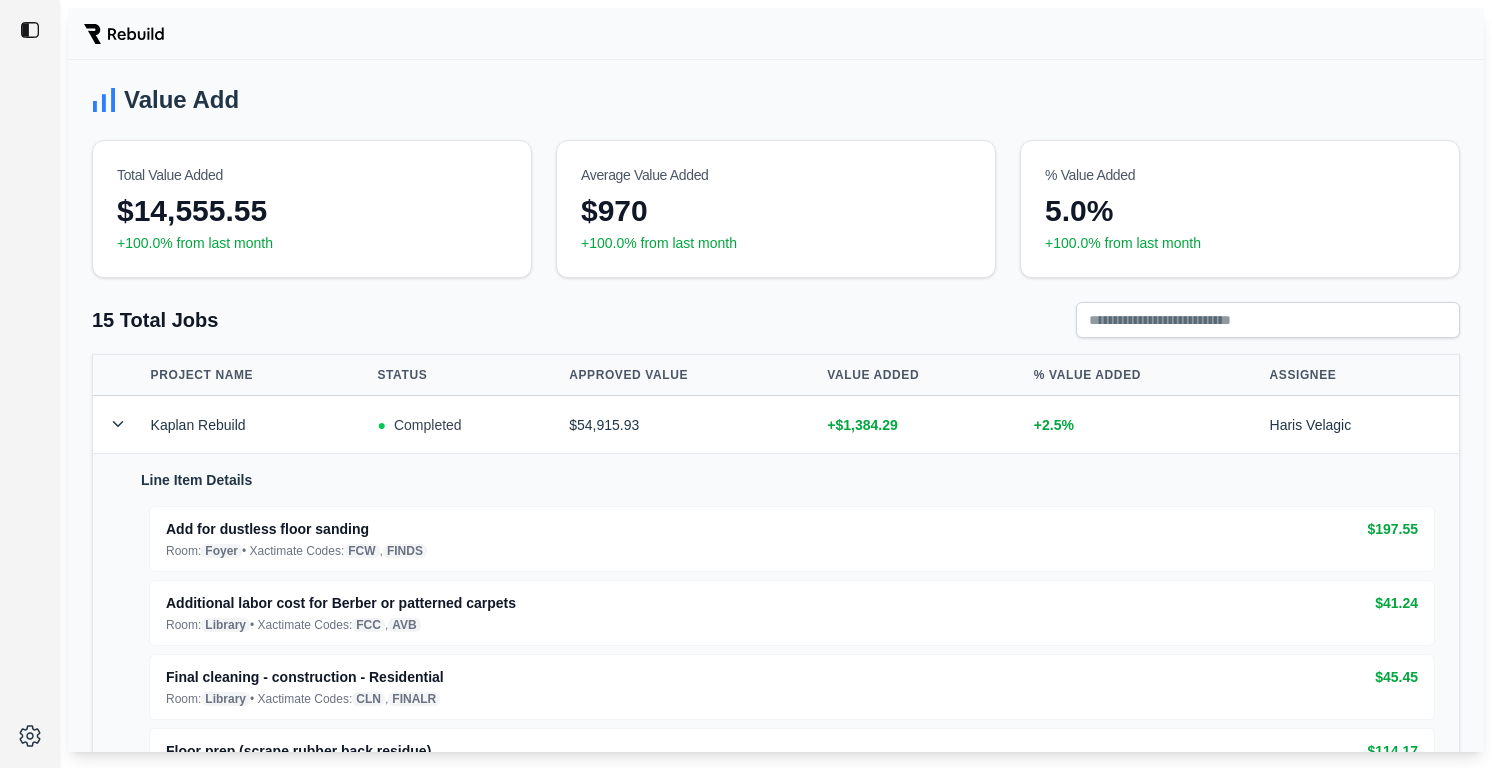 scroll, scrollTop: 0, scrollLeft: 0, axis: both 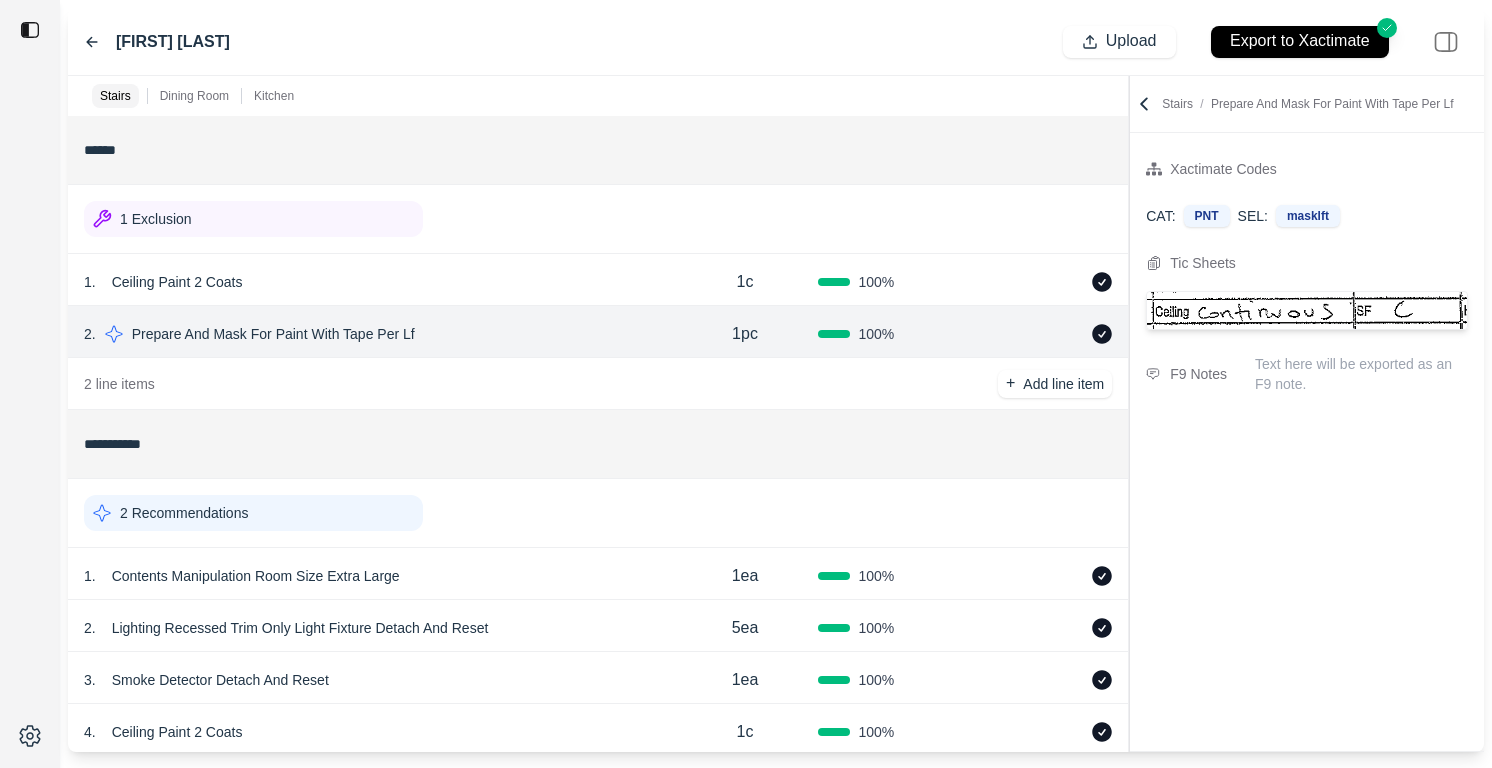click 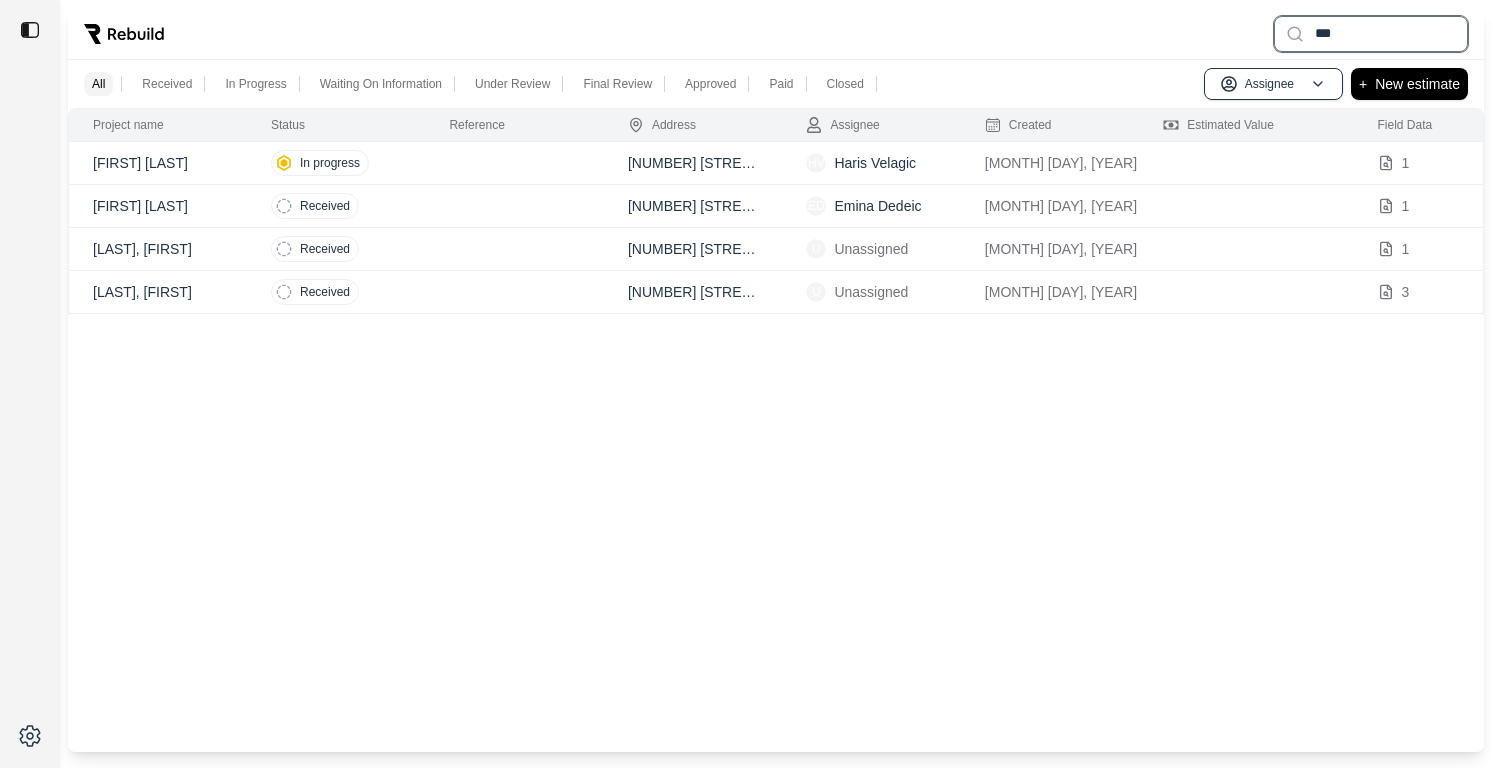 click on "***" at bounding box center (1371, 34) 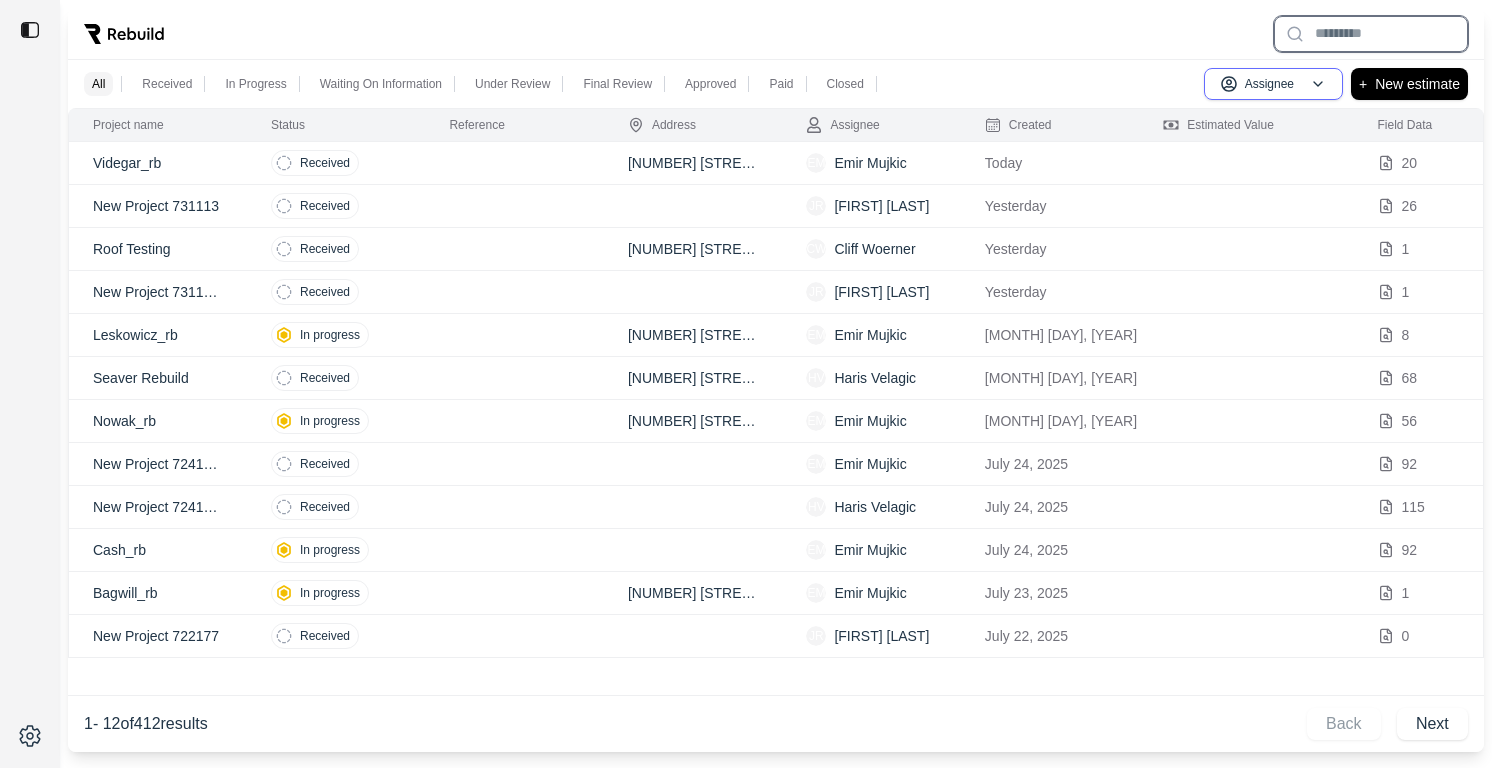 type 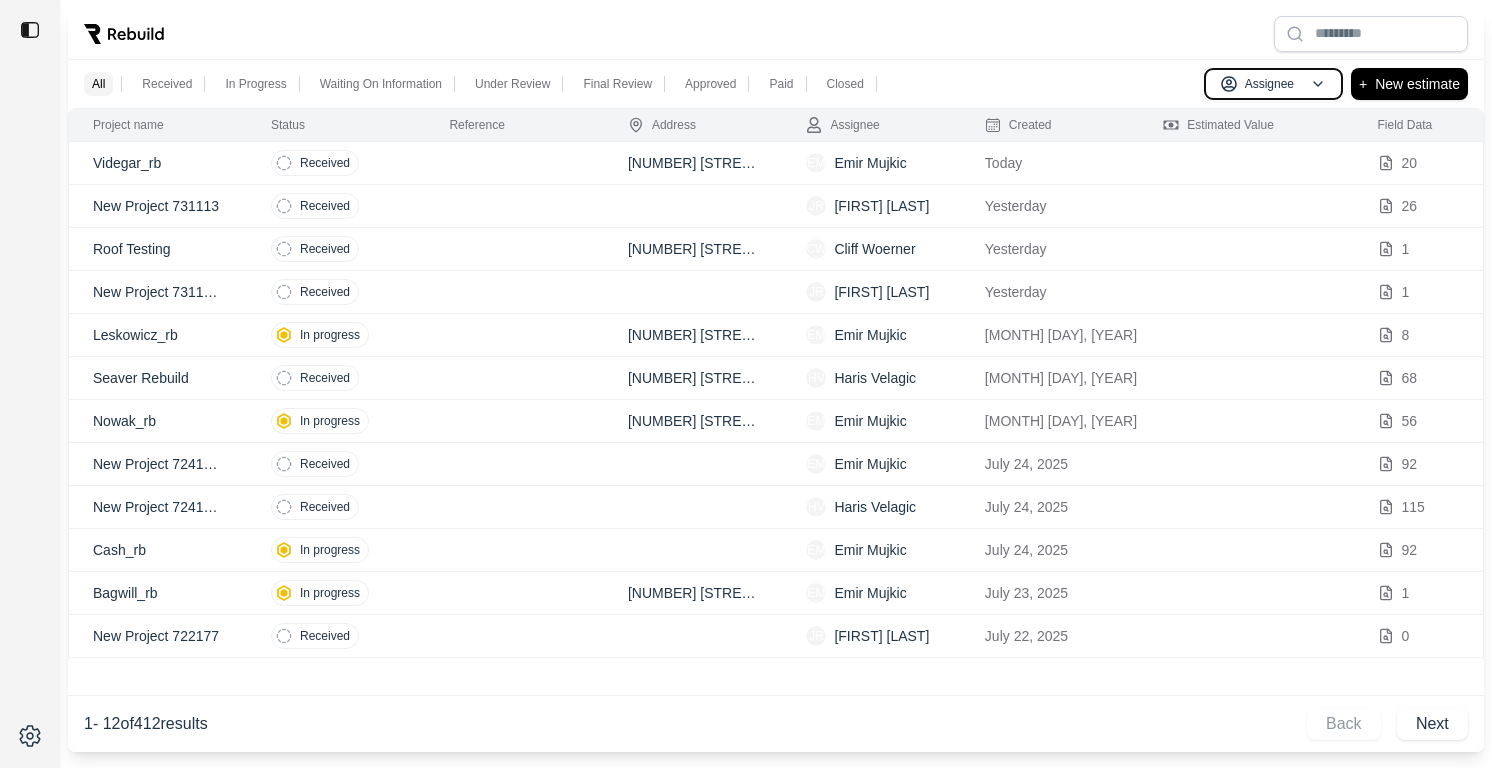 click on "Assignee" at bounding box center (1269, 84) 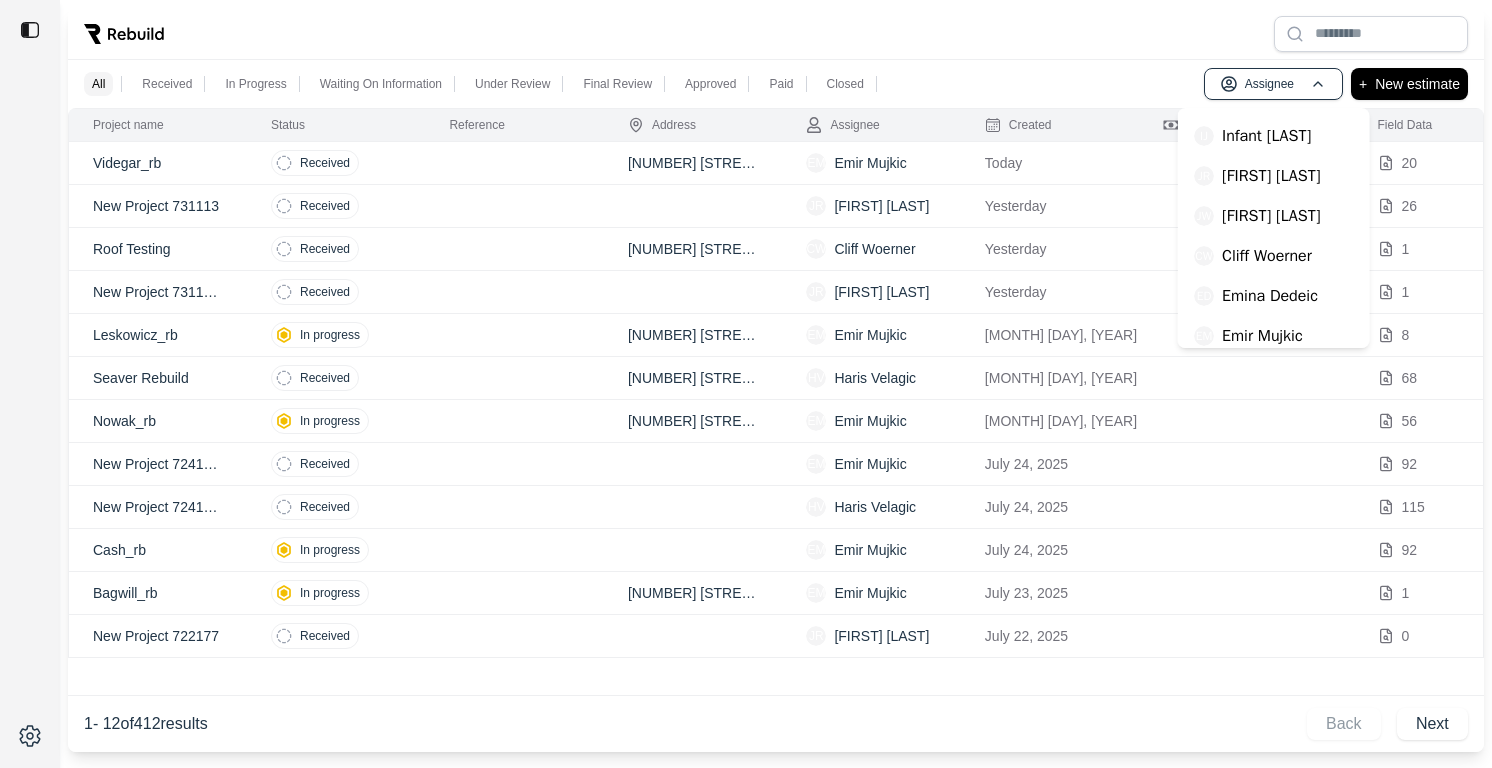 click on "Emir Mujkic" at bounding box center [1262, 336] 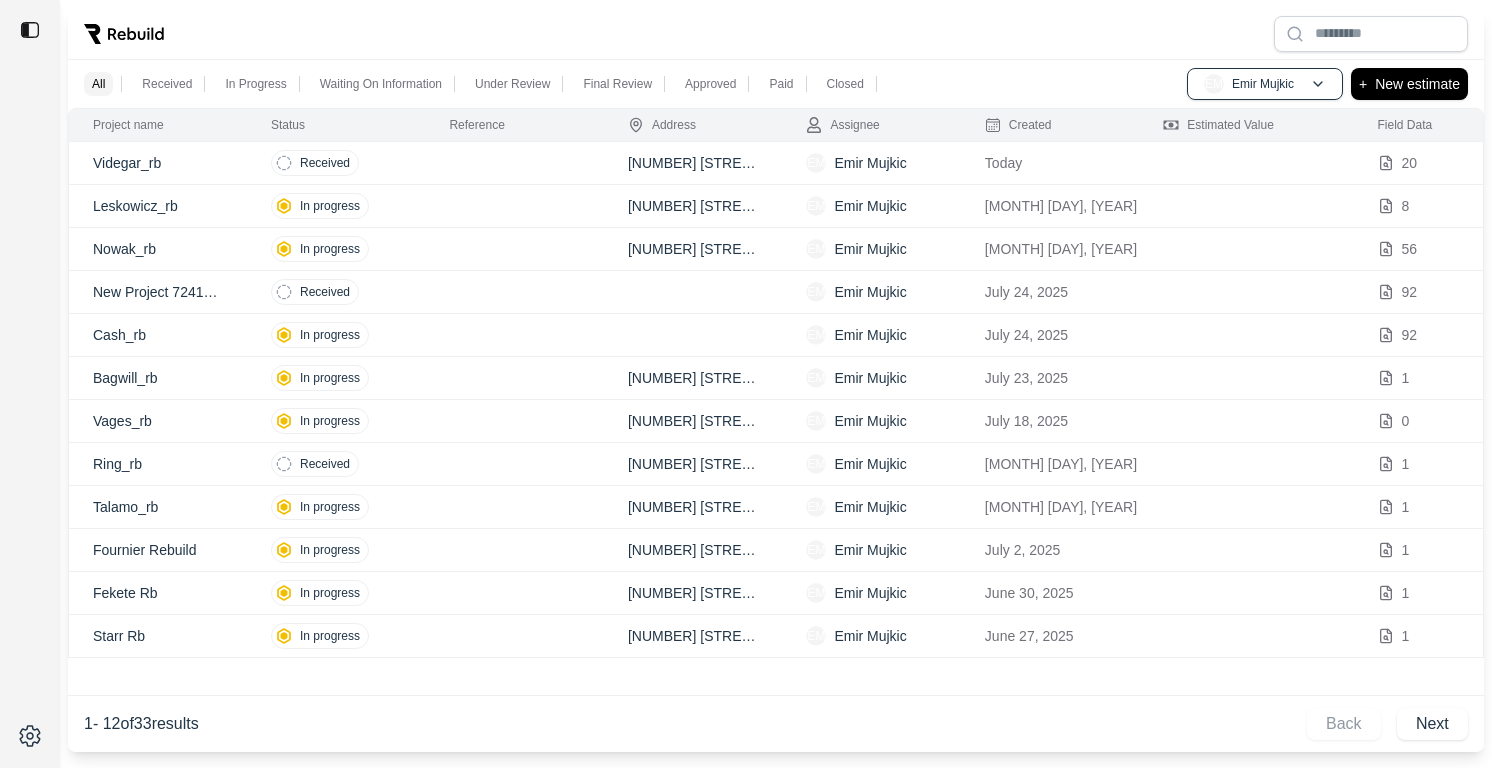 click at bounding box center (514, 163) 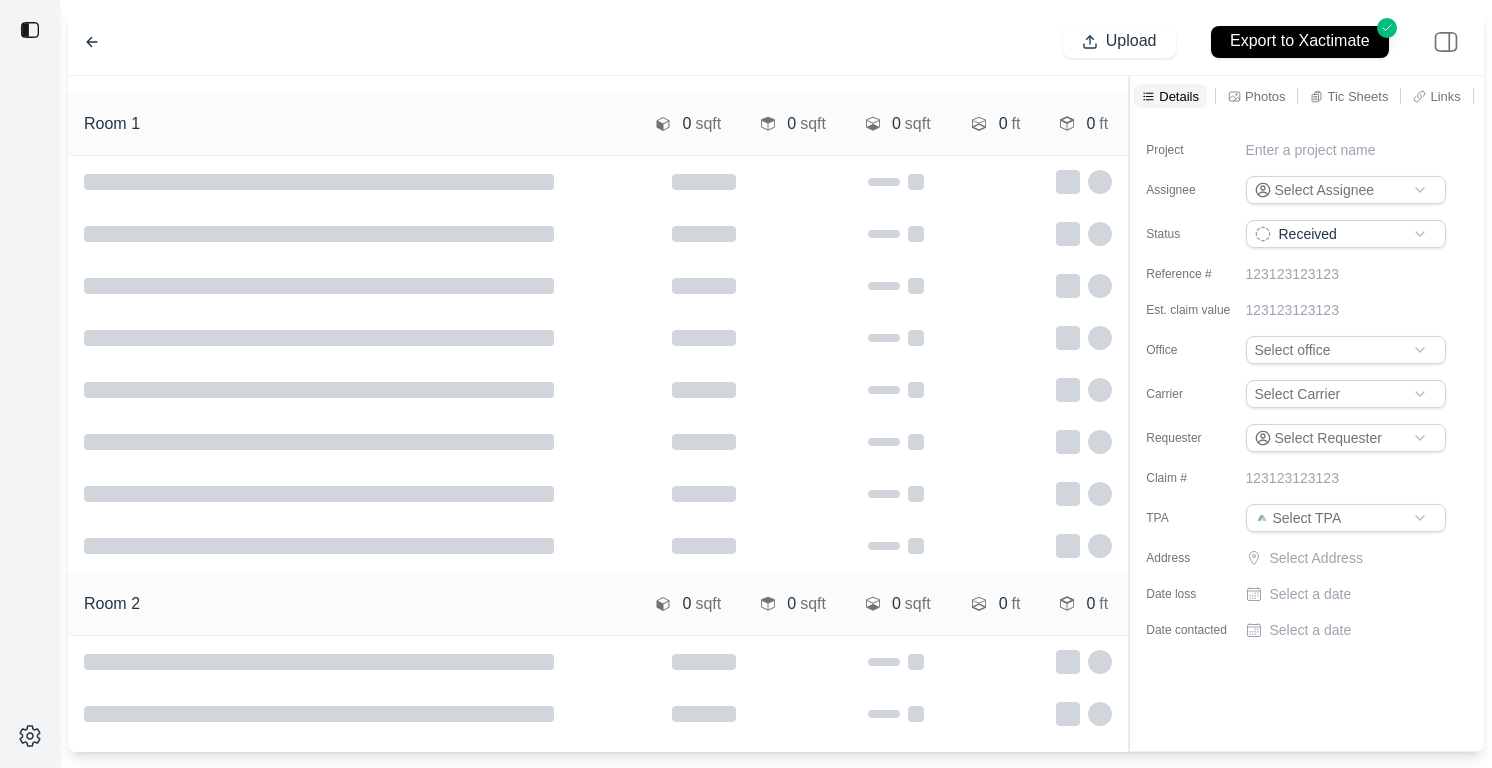 type on "**********" 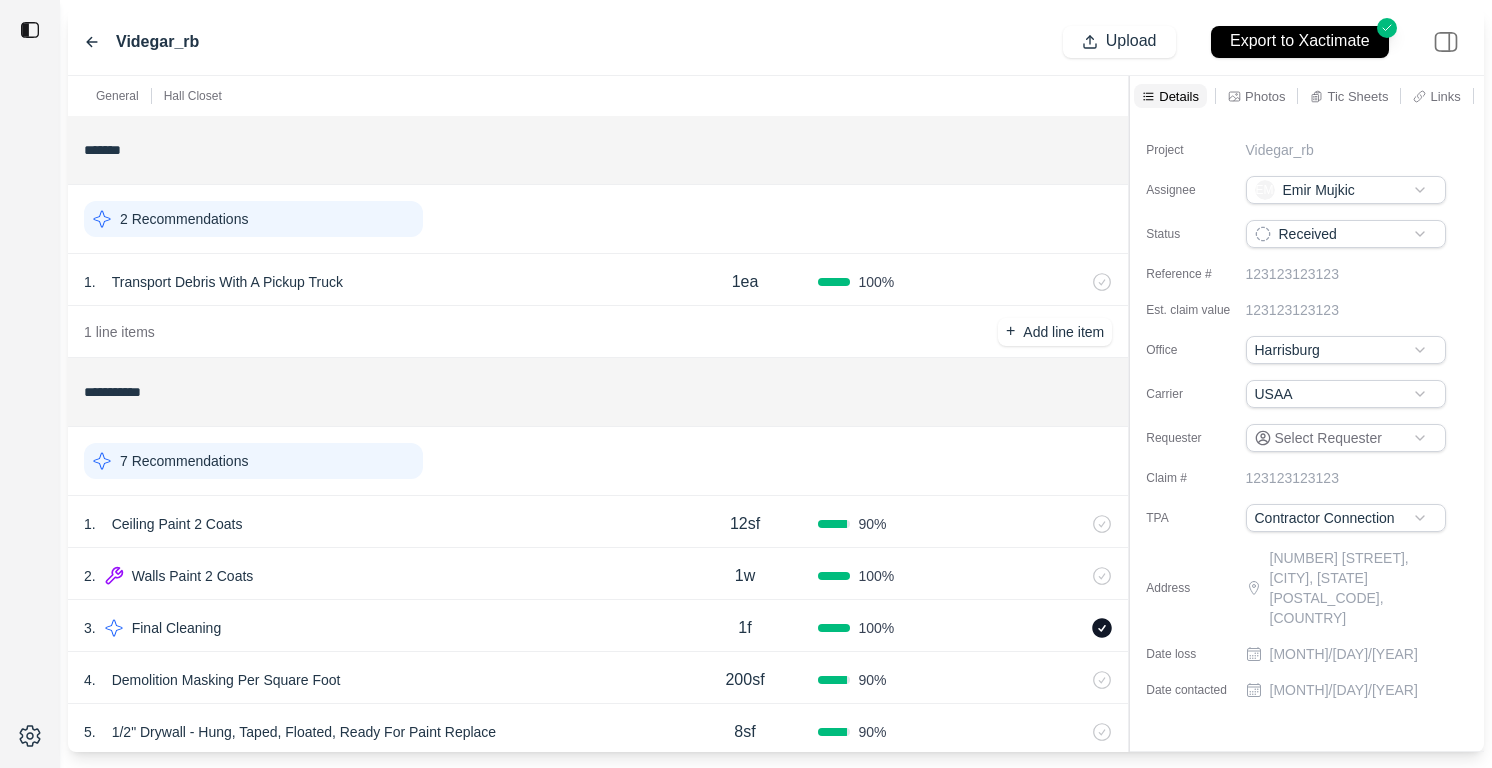 click on "1 . Ceiling Paint 2 Coats" at bounding box center [378, 524] 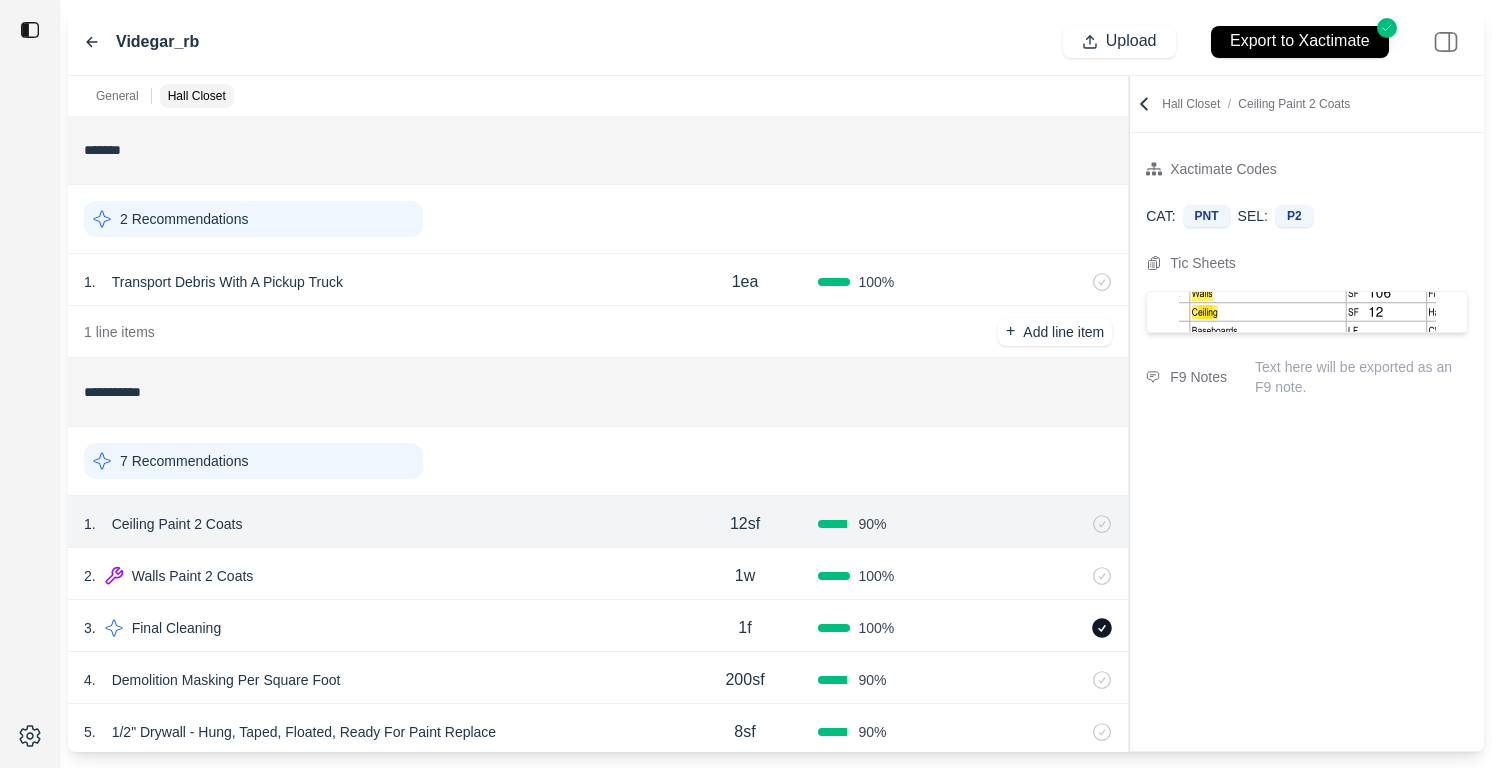 click on "2 . Walls Paint 2 Coats" at bounding box center (378, 576) 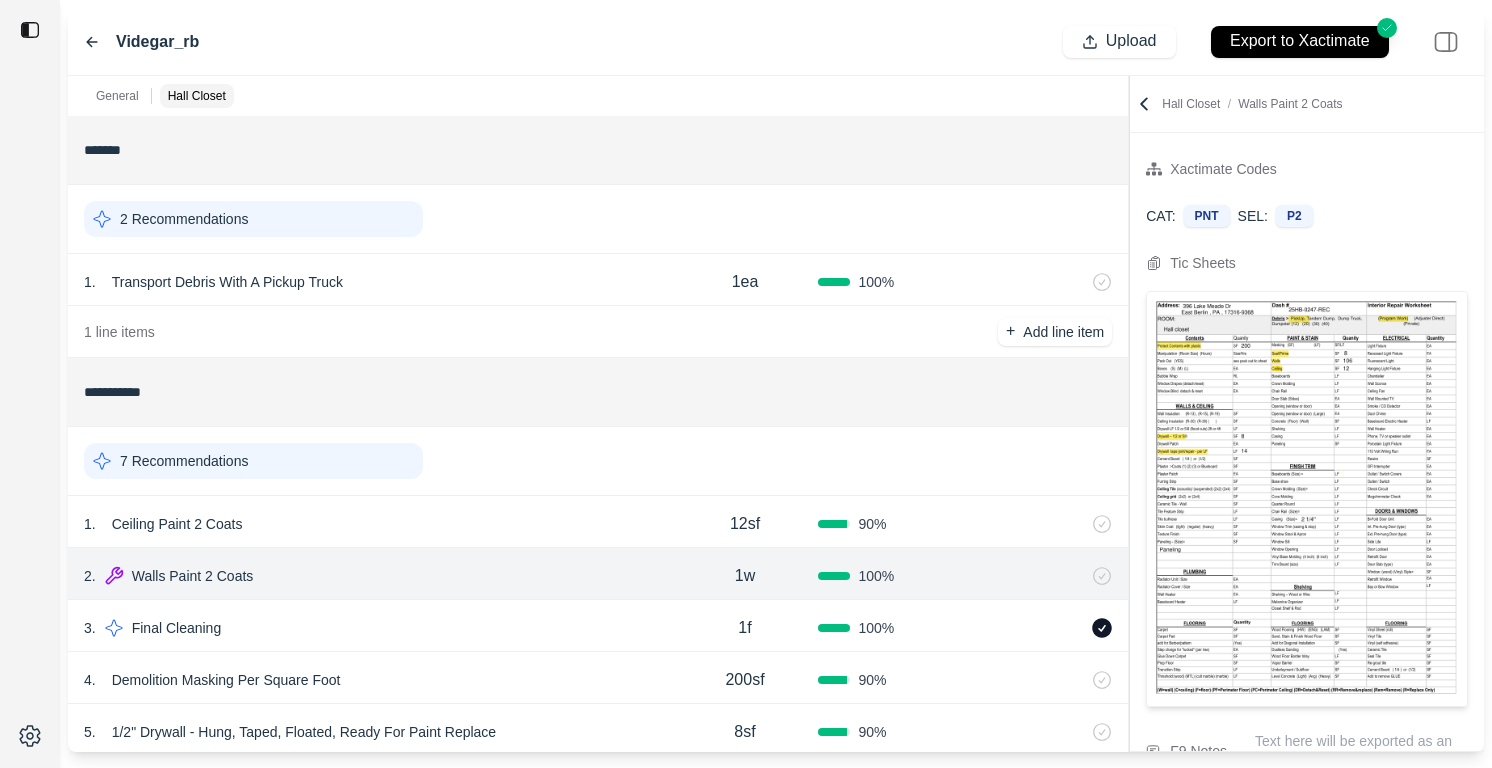 scroll, scrollTop: 99, scrollLeft: 0, axis: vertical 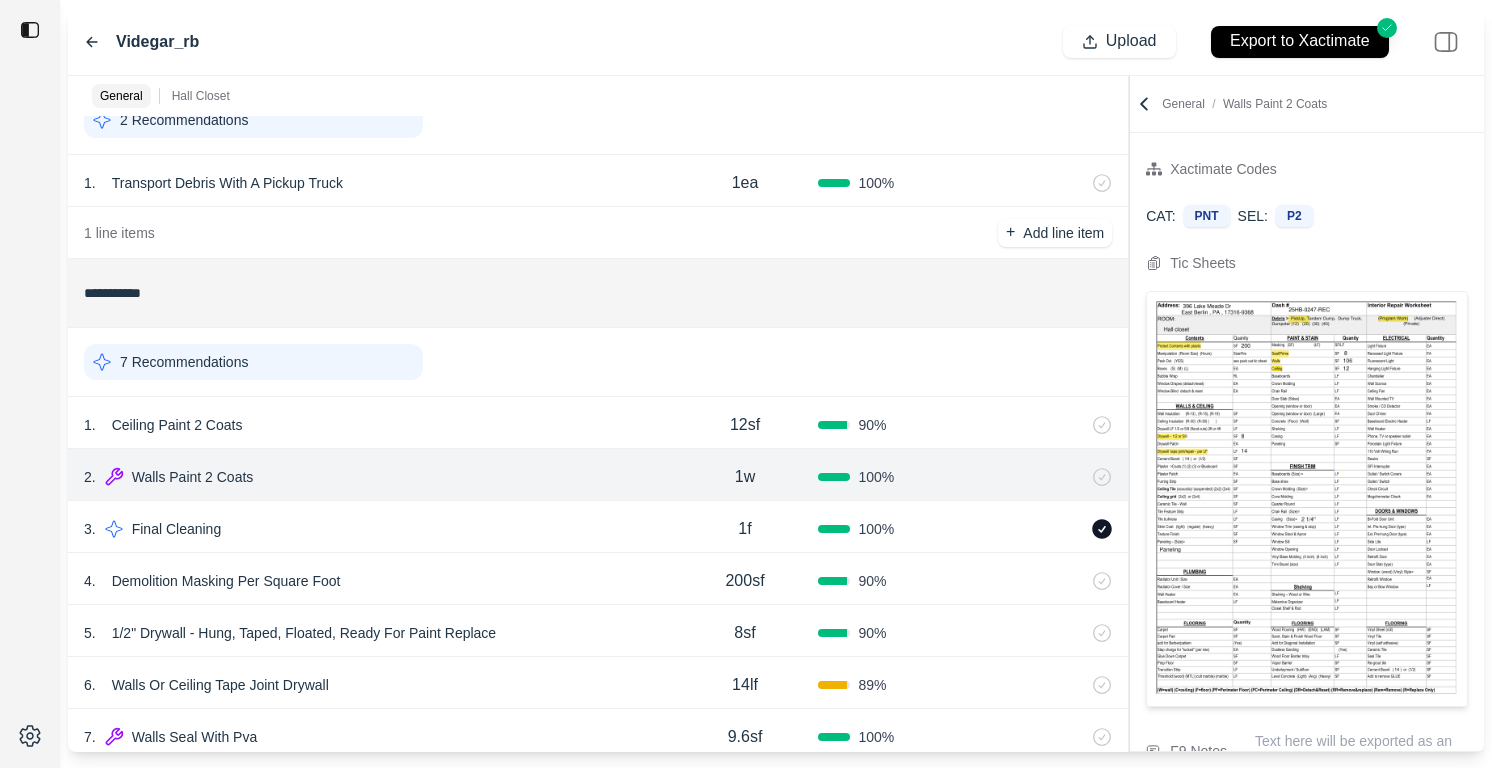 click on "7   Recommendations" at bounding box center [253, 362] 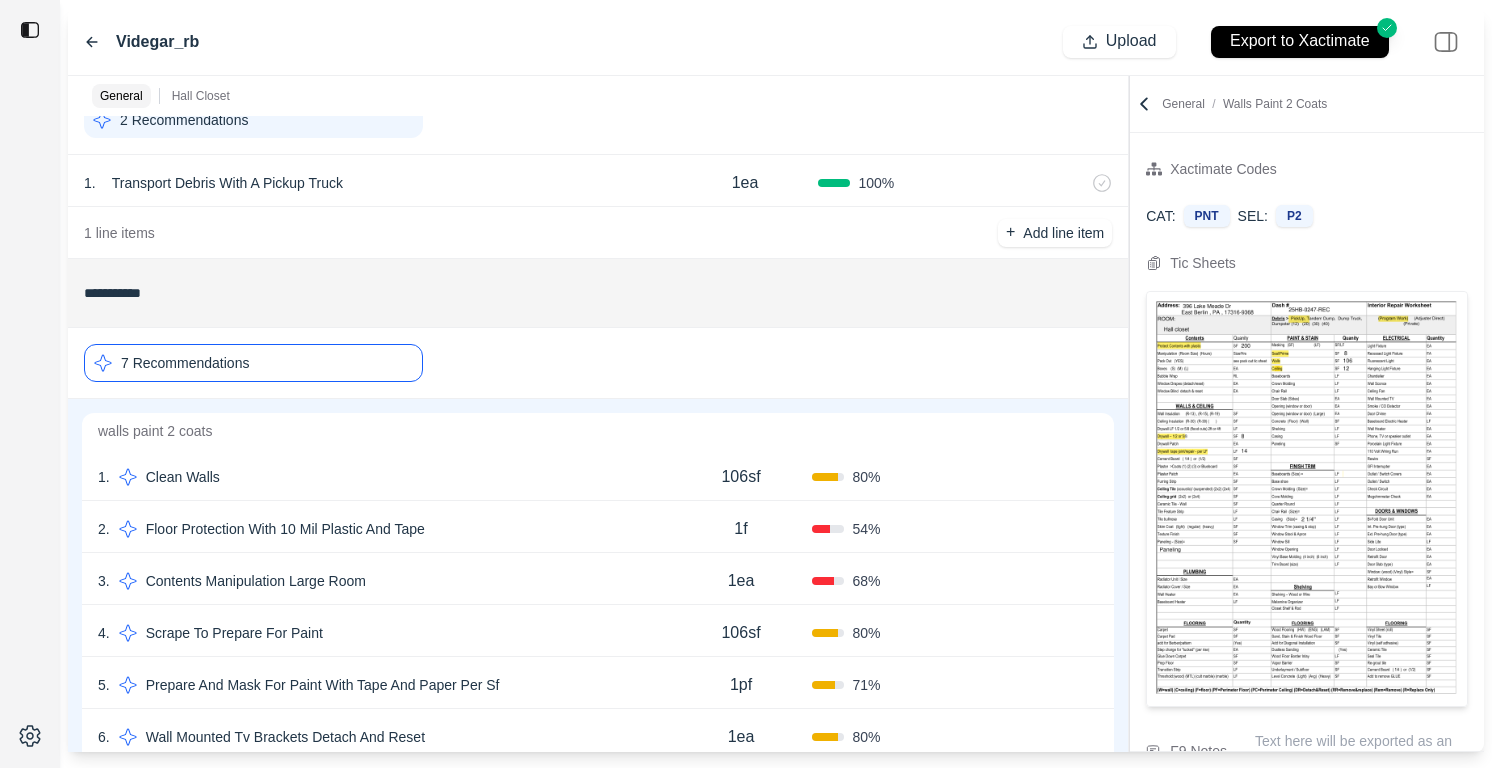 click on "2 . Floor Protection With 10 Mil Plastic And Tape" at bounding box center [384, 529] 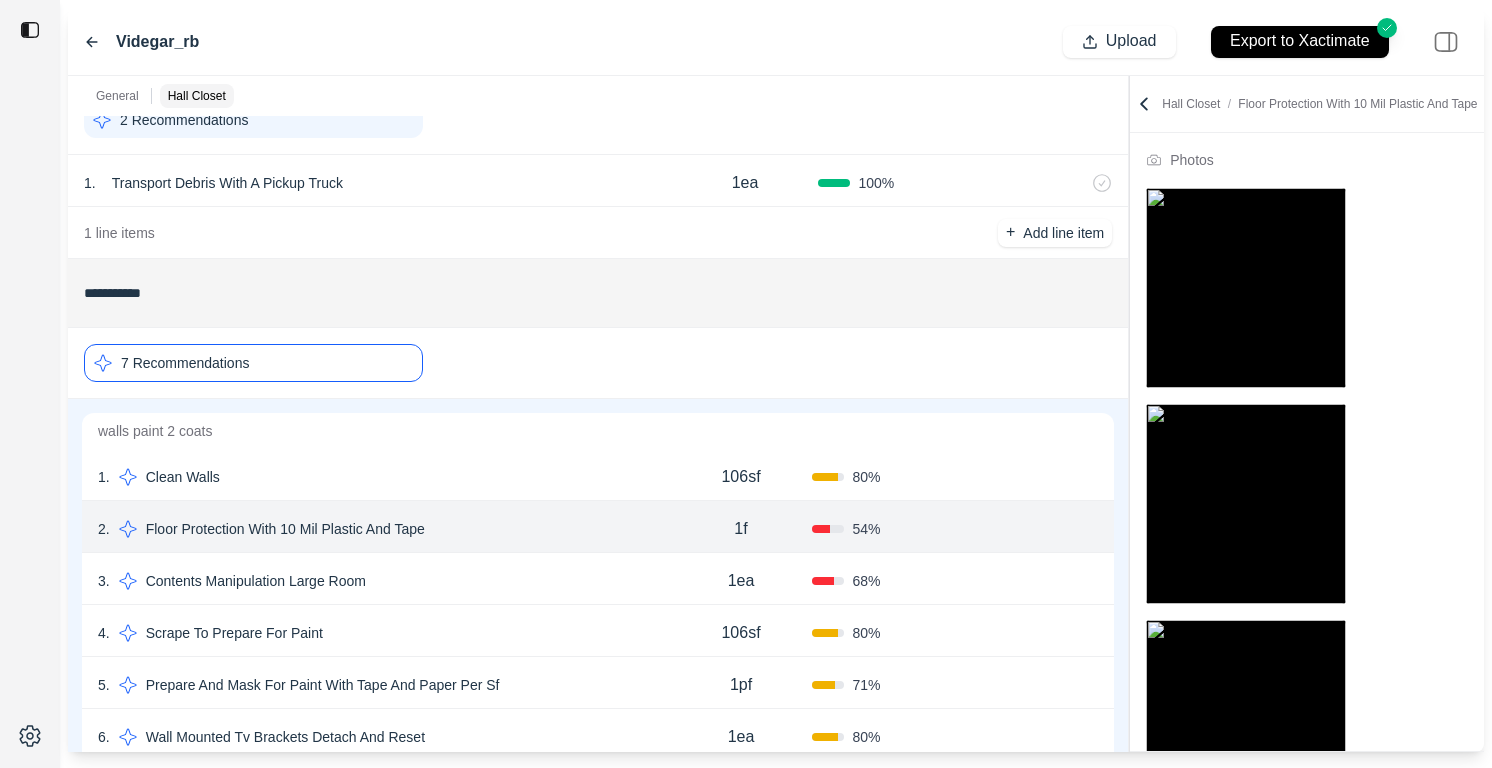 scroll, scrollTop: 158, scrollLeft: 0, axis: vertical 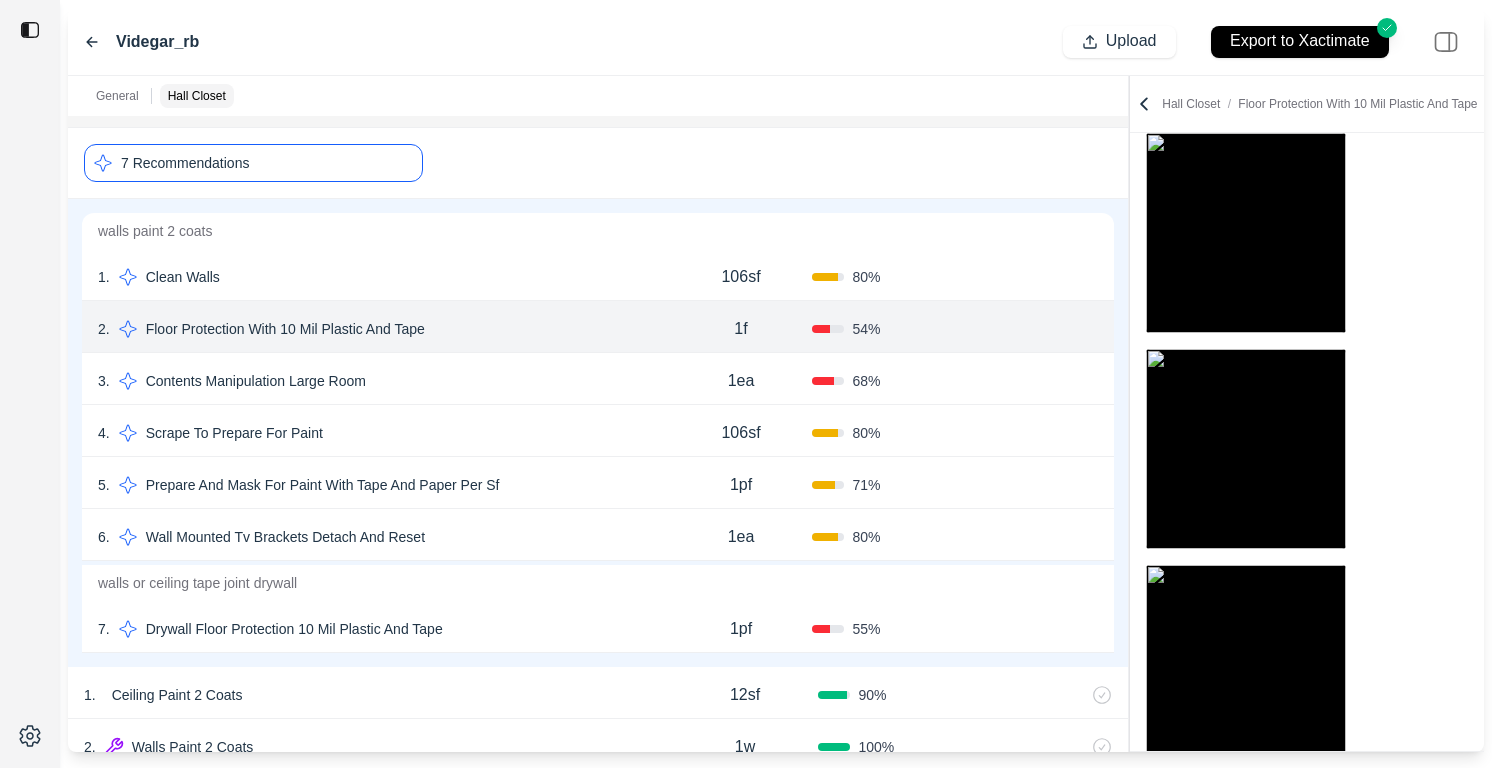 click on "4 . Scrape To Prepare For Paint 106sf 80 % Confirm" at bounding box center [598, 431] 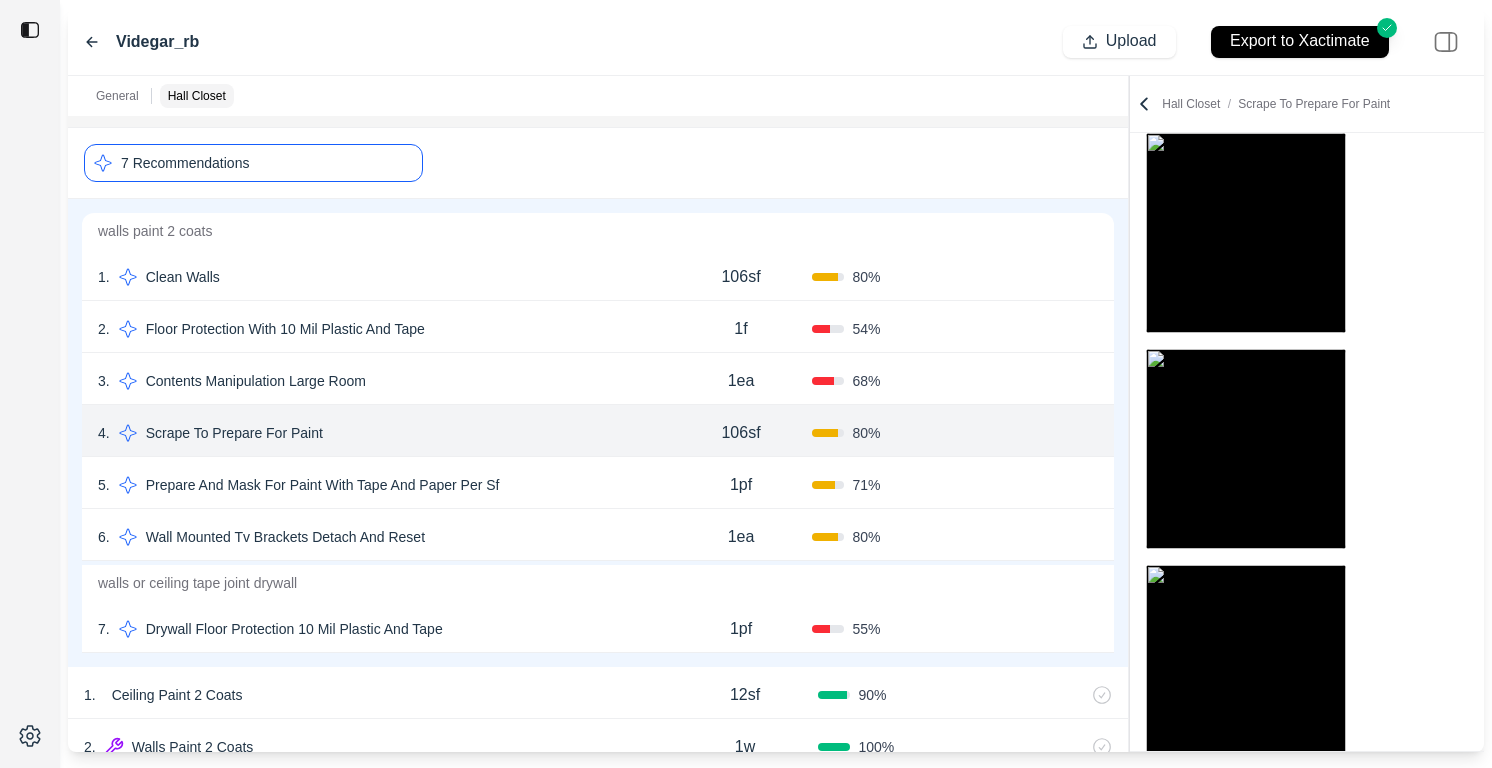 click on "3 . Contents Manipulation Large Room" at bounding box center [384, 381] 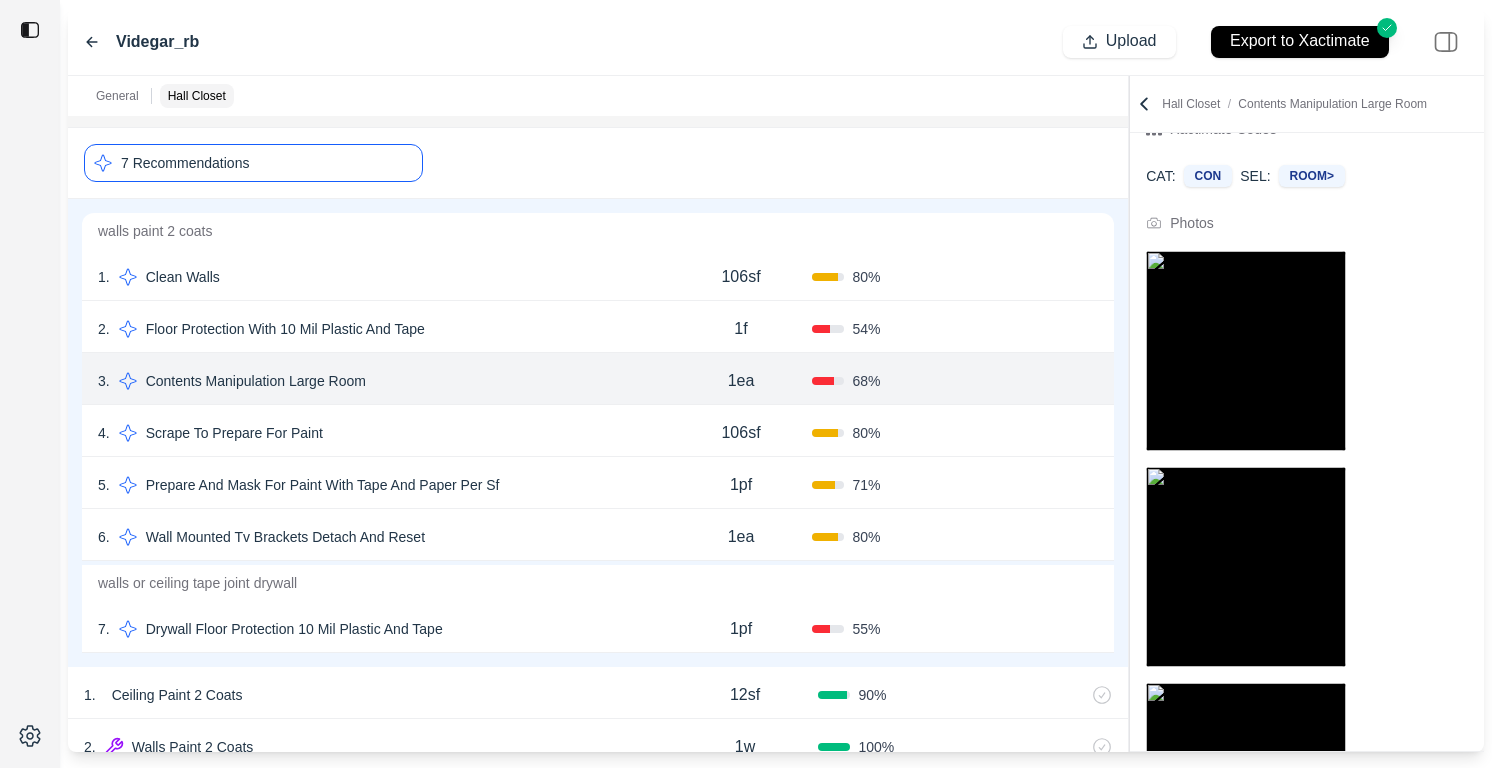 scroll, scrollTop: 0, scrollLeft: 0, axis: both 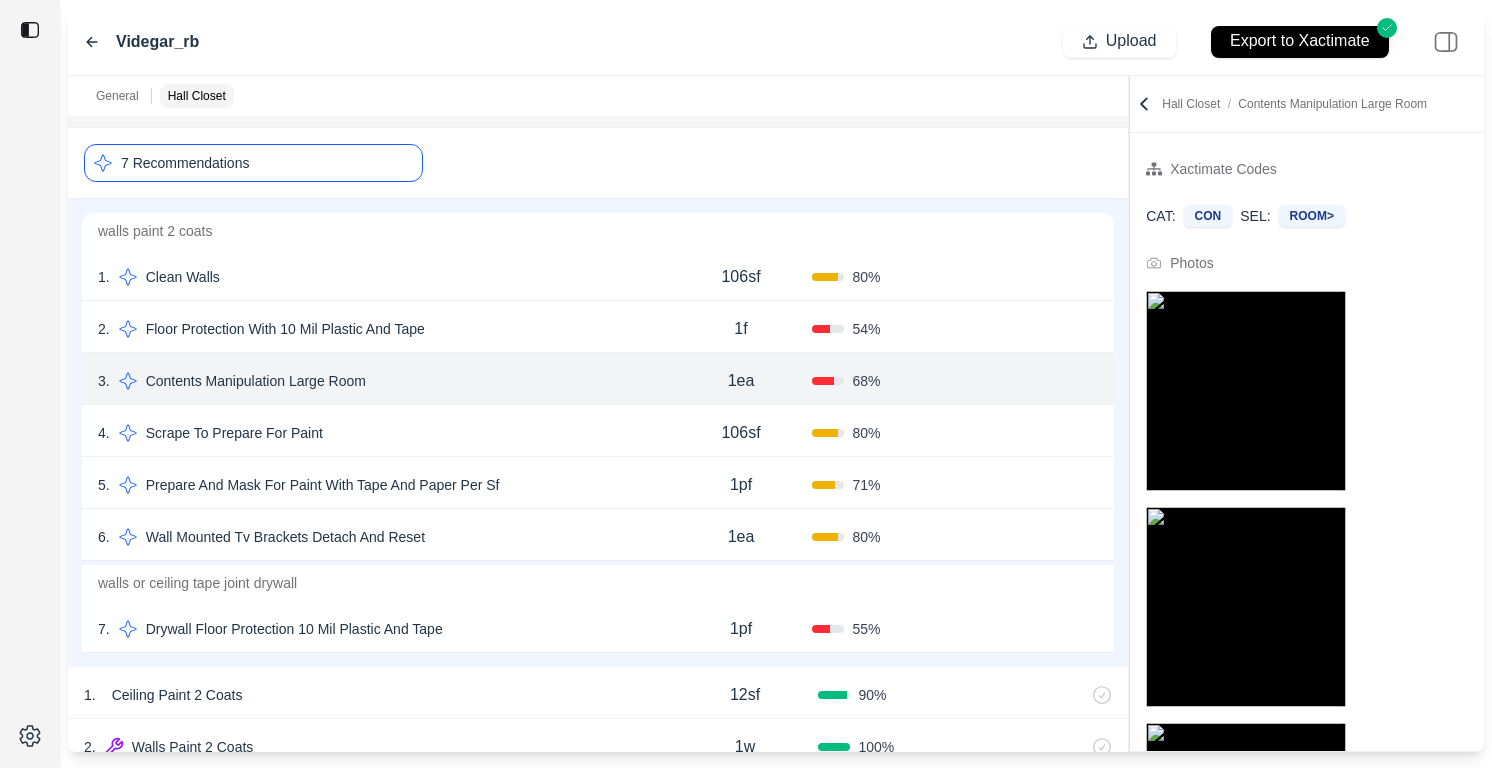 click on "2 . Floor Protection With 10 Mil Plastic And Tape" at bounding box center (384, 329) 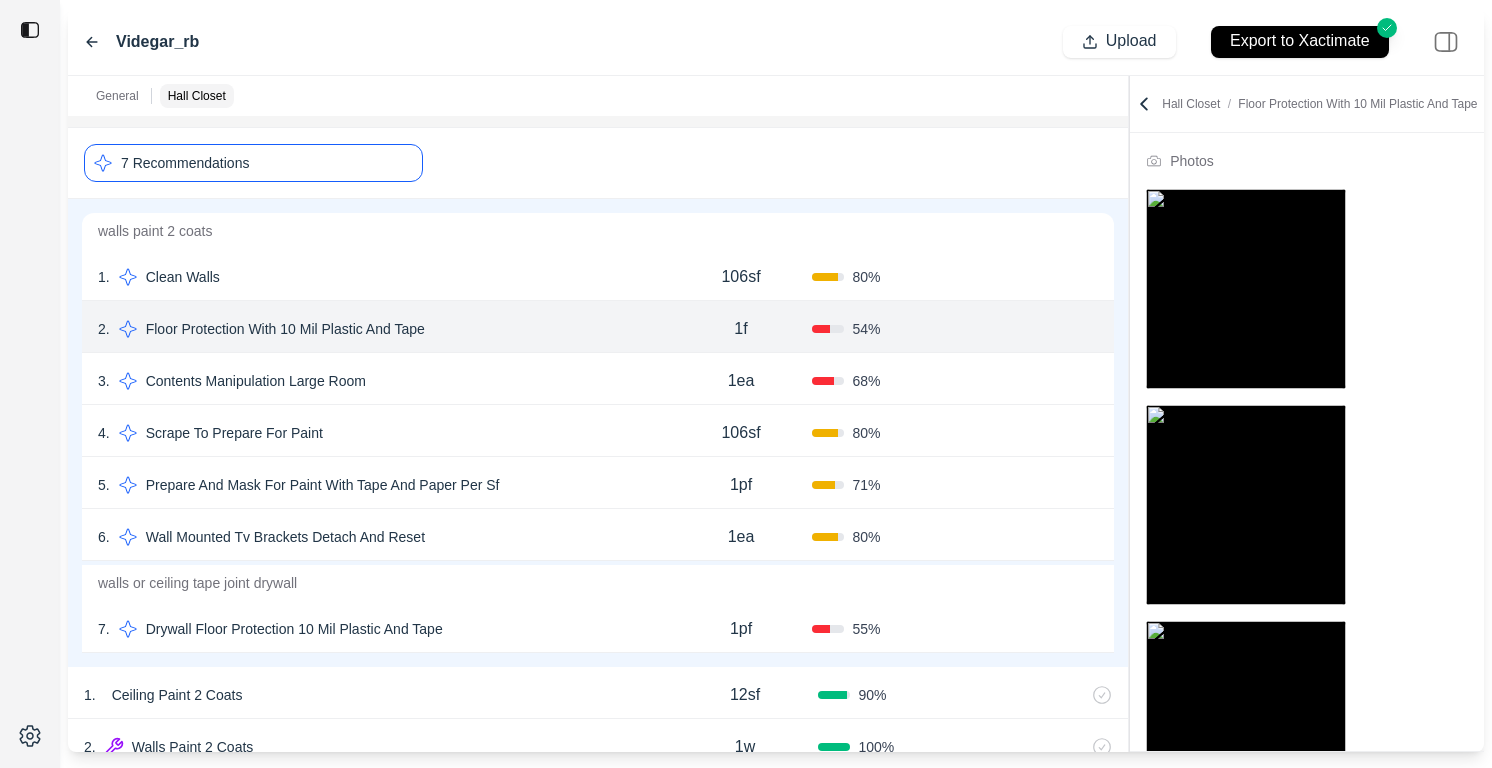 scroll, scrollTop: 158, scrollLeft: 0, axis: vertical 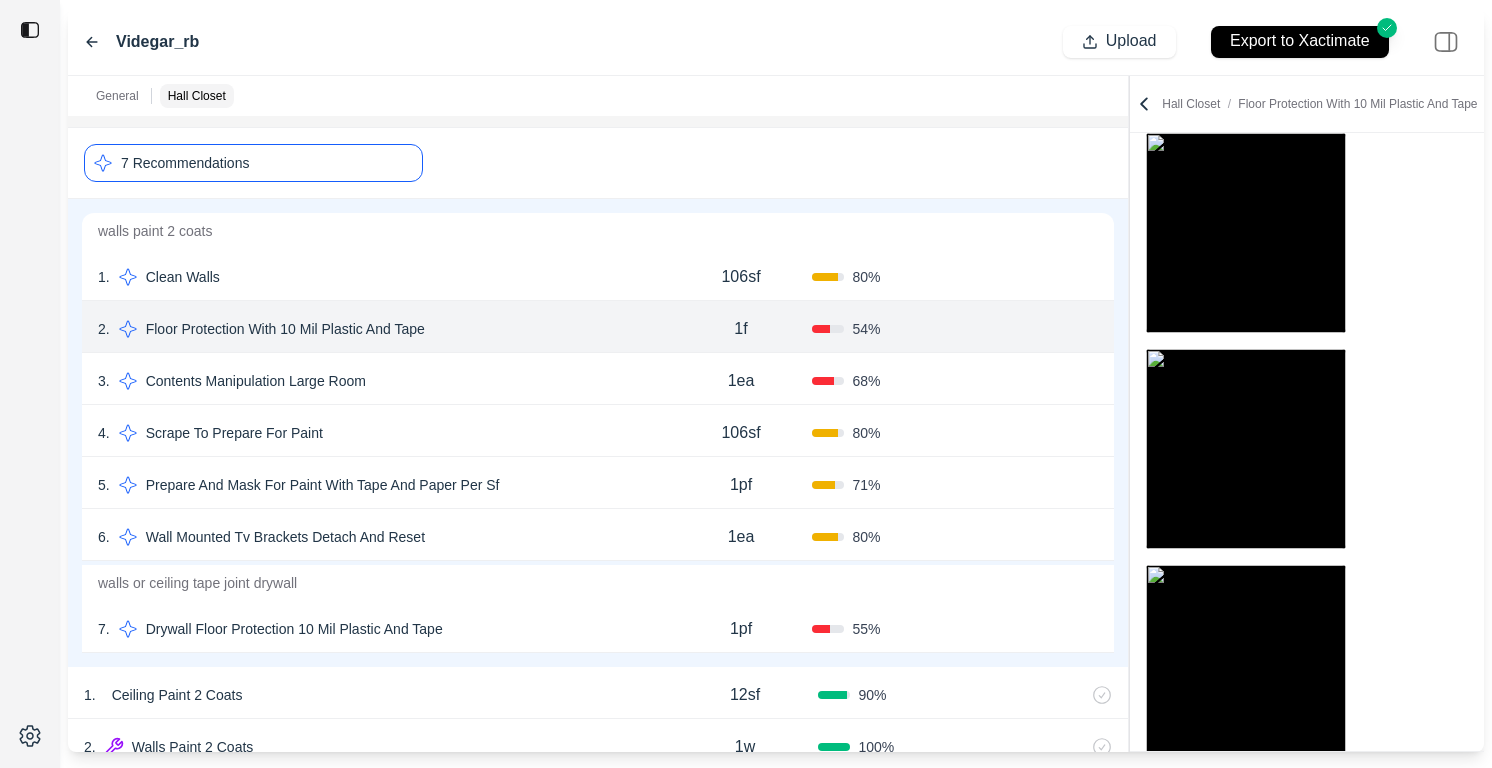 click on "4 . Scrape To Prepare For Paint 106sf 80 % Confirm" at bounding box center [598, 431] 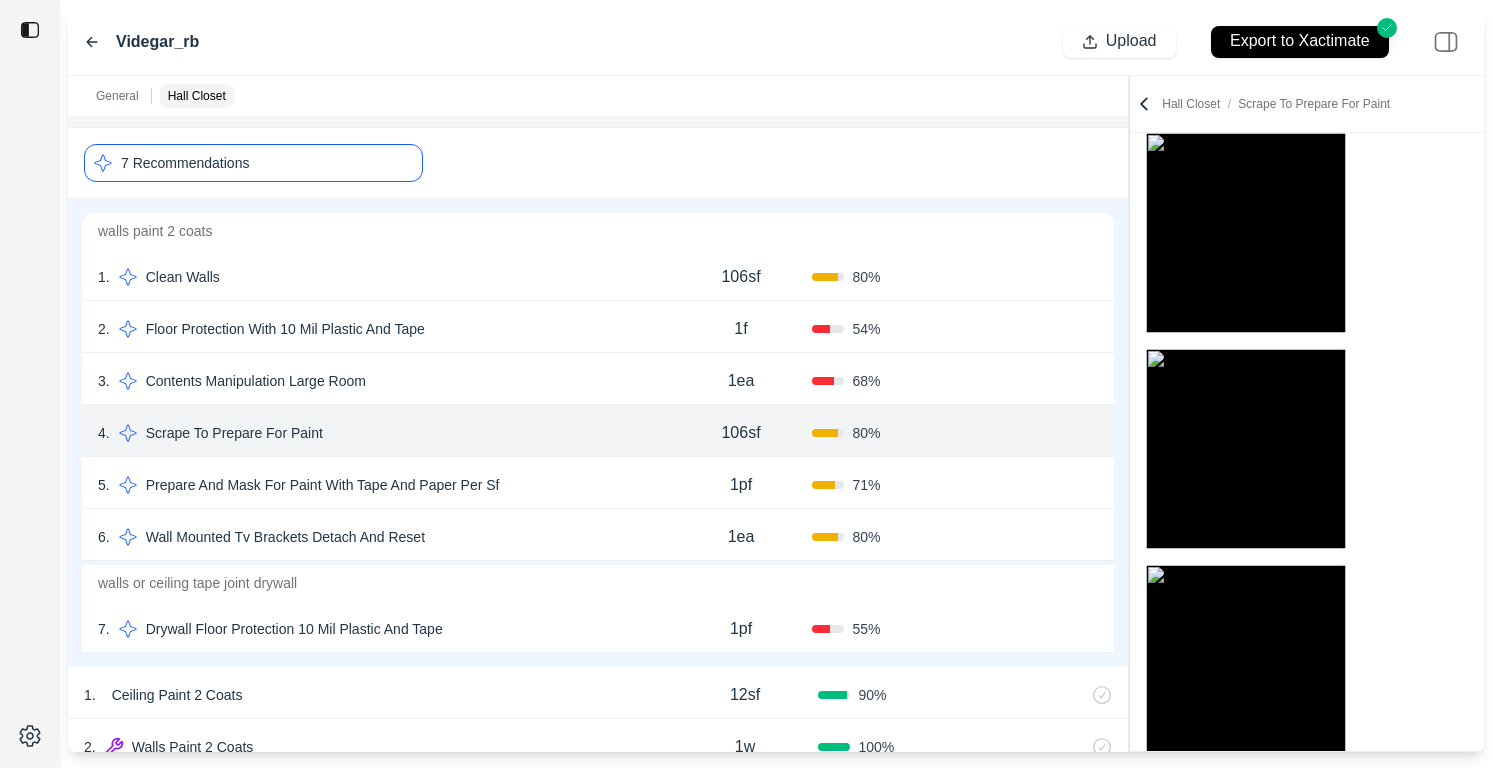 click on "6 . Wall Mounted Tv Brackets Detach And Reset 1ea 80 % Confirm" at bounding box center (598, 535) 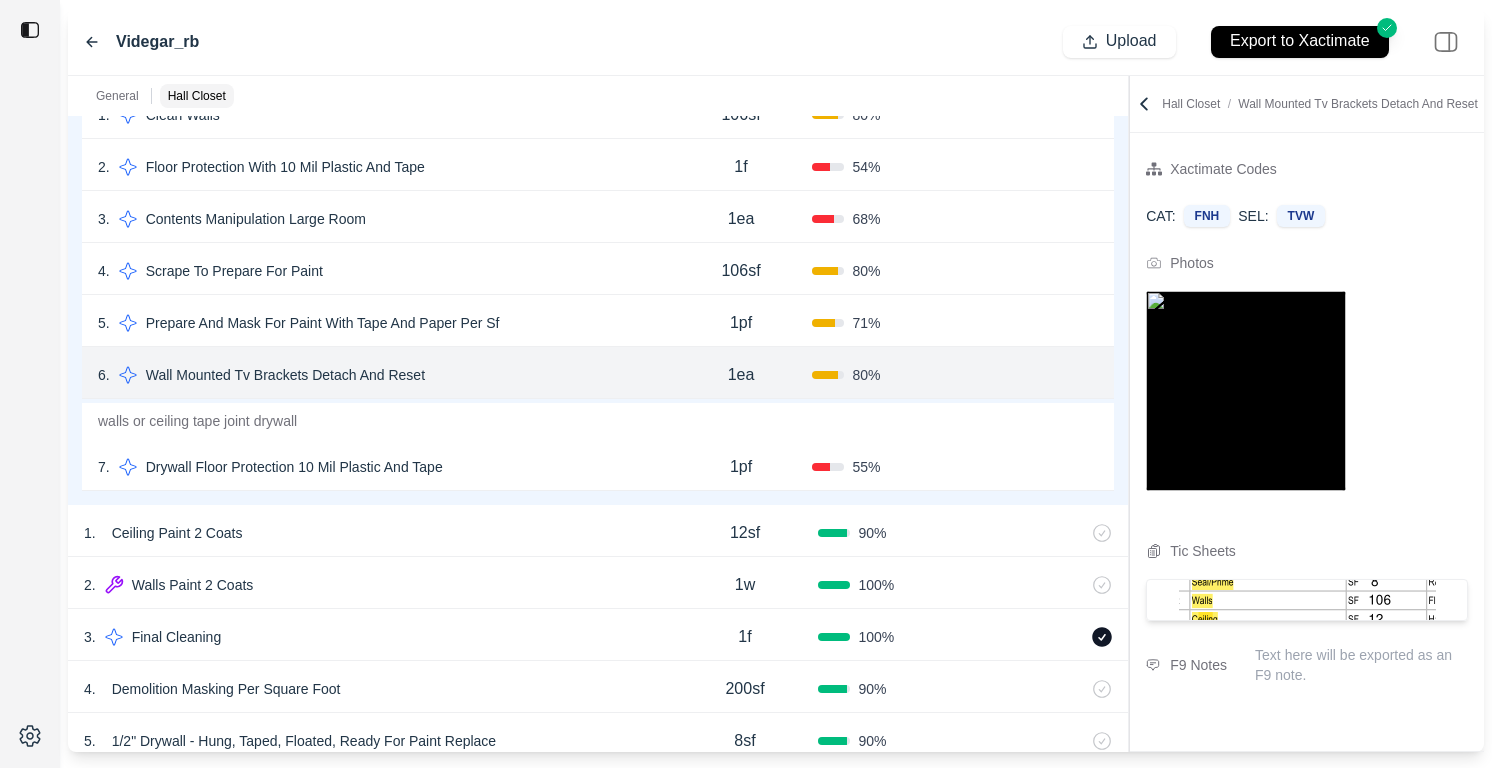 scroll, scrollTop: 464, scrollLeft: 0, axis: vertical 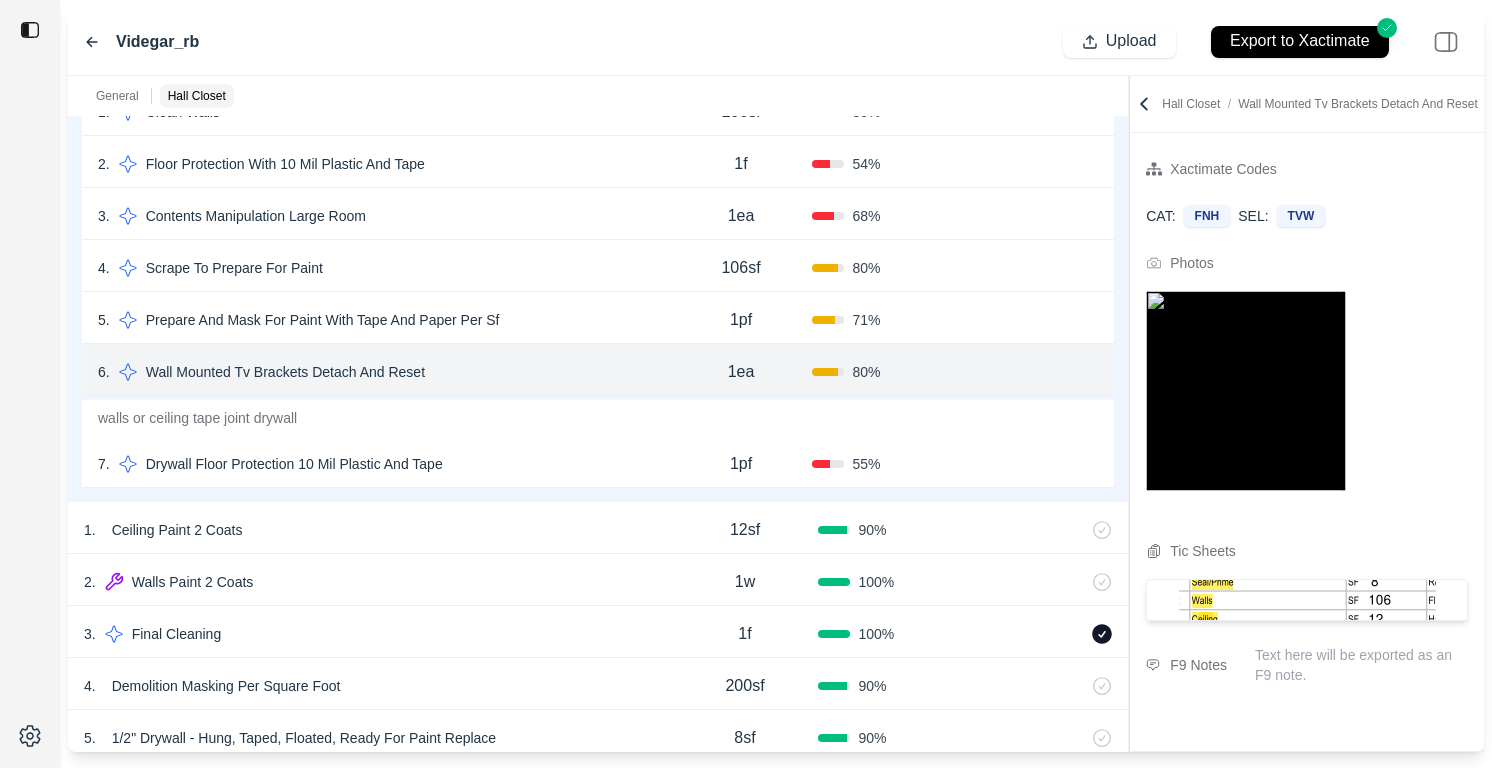 click on "4 . Scrape To Prepare For Paint 106sf 80 % Confirm" at bounding box center (598, 266) 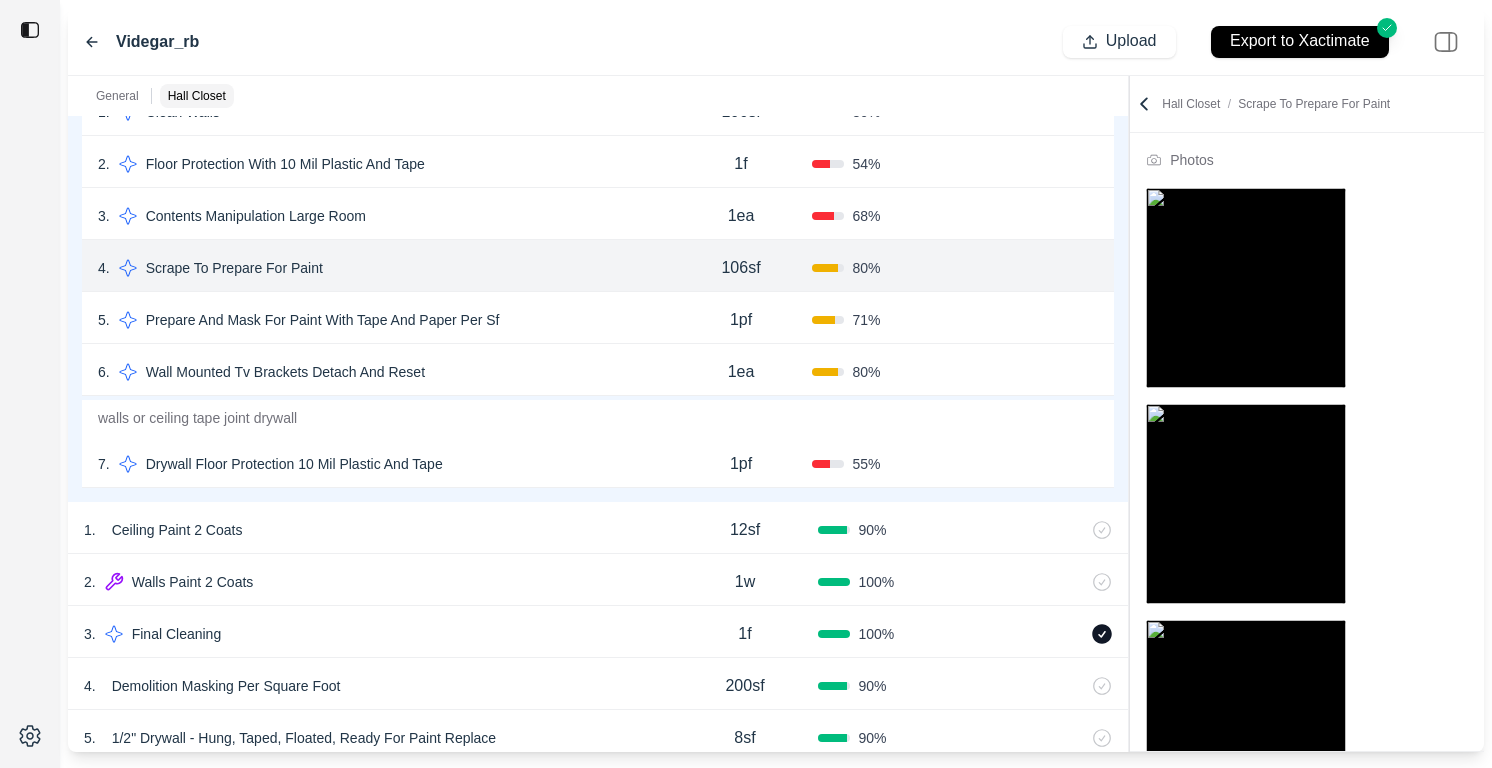 scroll, scrollTop: 158, scrollLeft: 0, axis: vertical 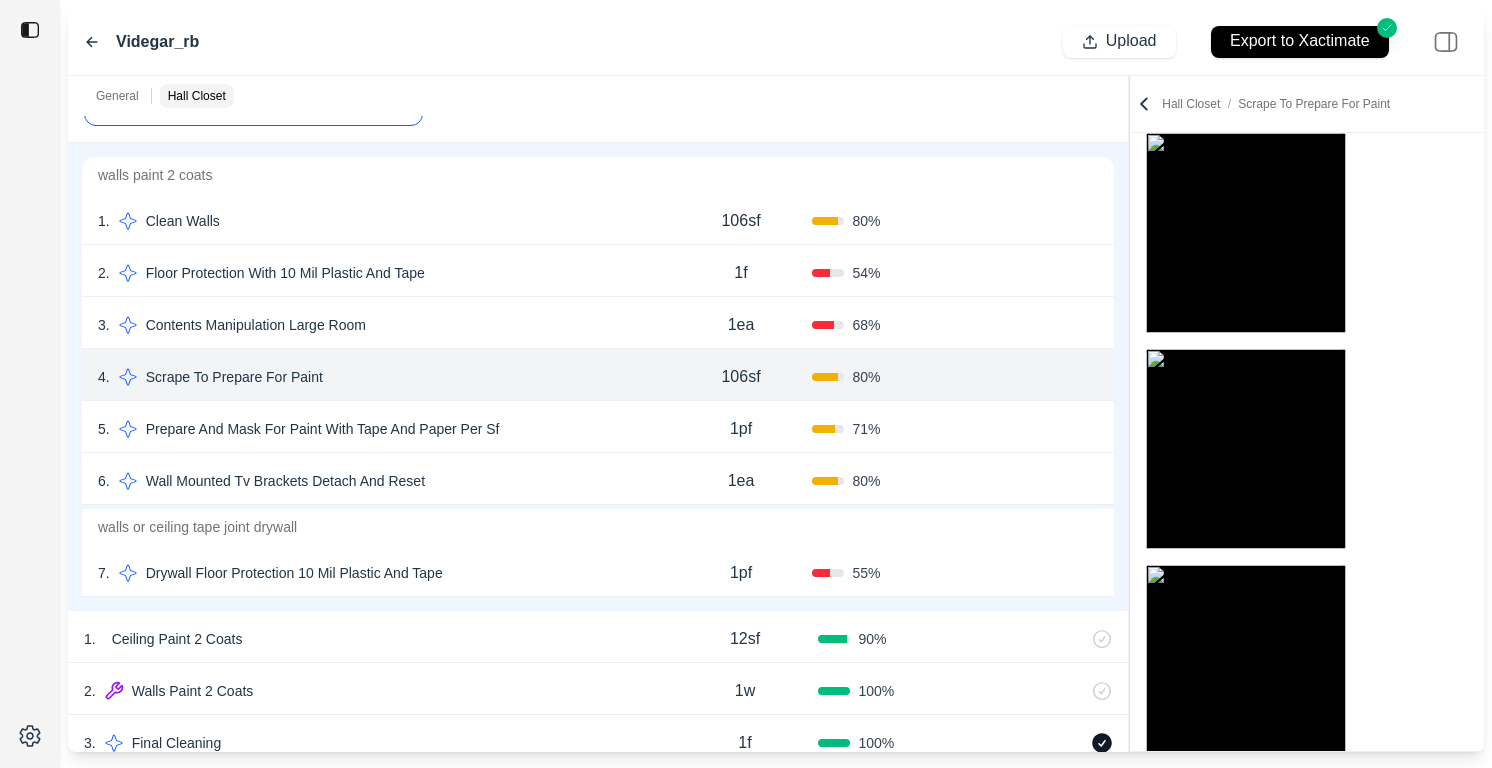 click on "2 . Floor Protection With 10 Mil Plastic And Tape 1f 54 % Confirm" at bounding box center [598, 271] 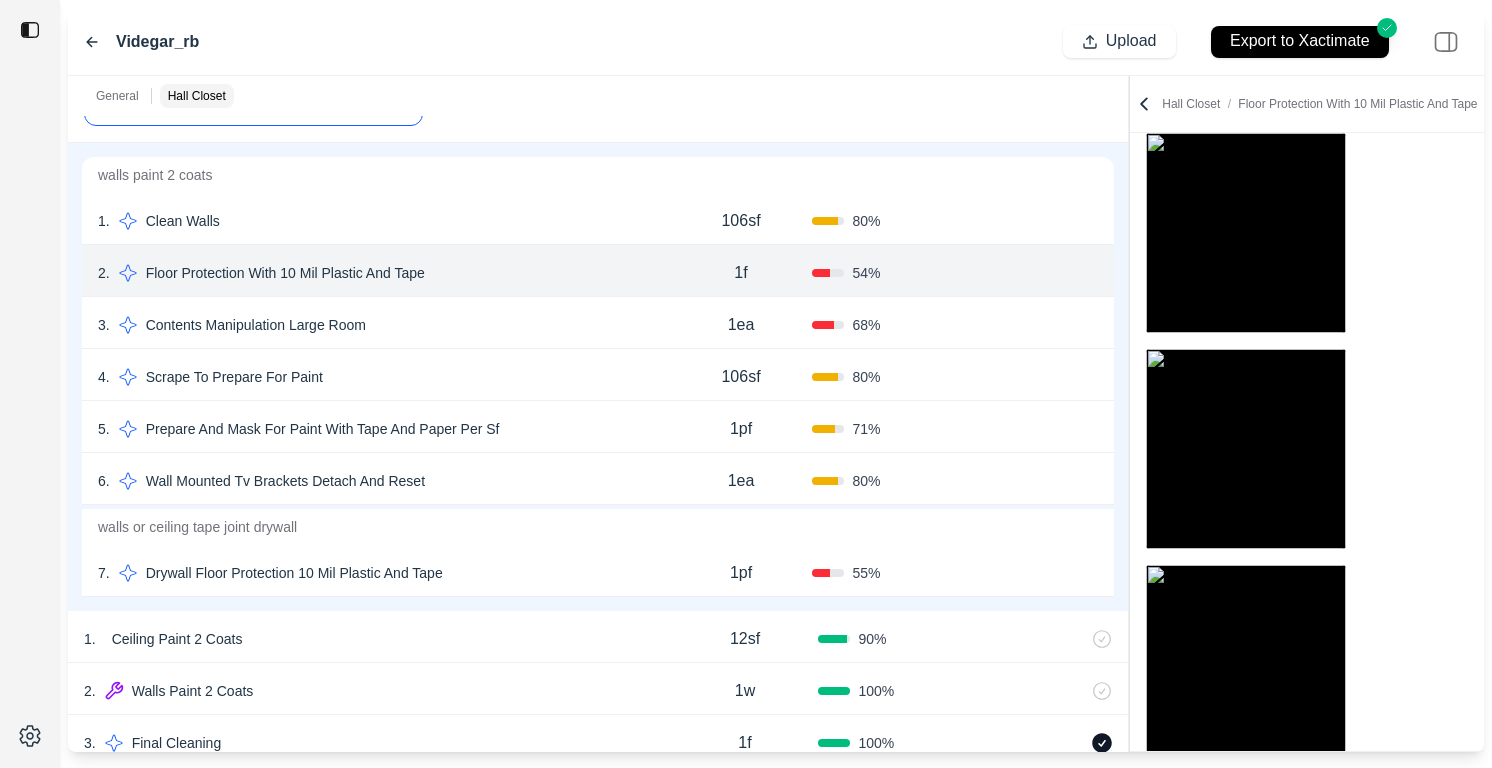 click on "2 . Floor Protection With 10 Mil Plastic And Tape" at bounding box center (384, 273) 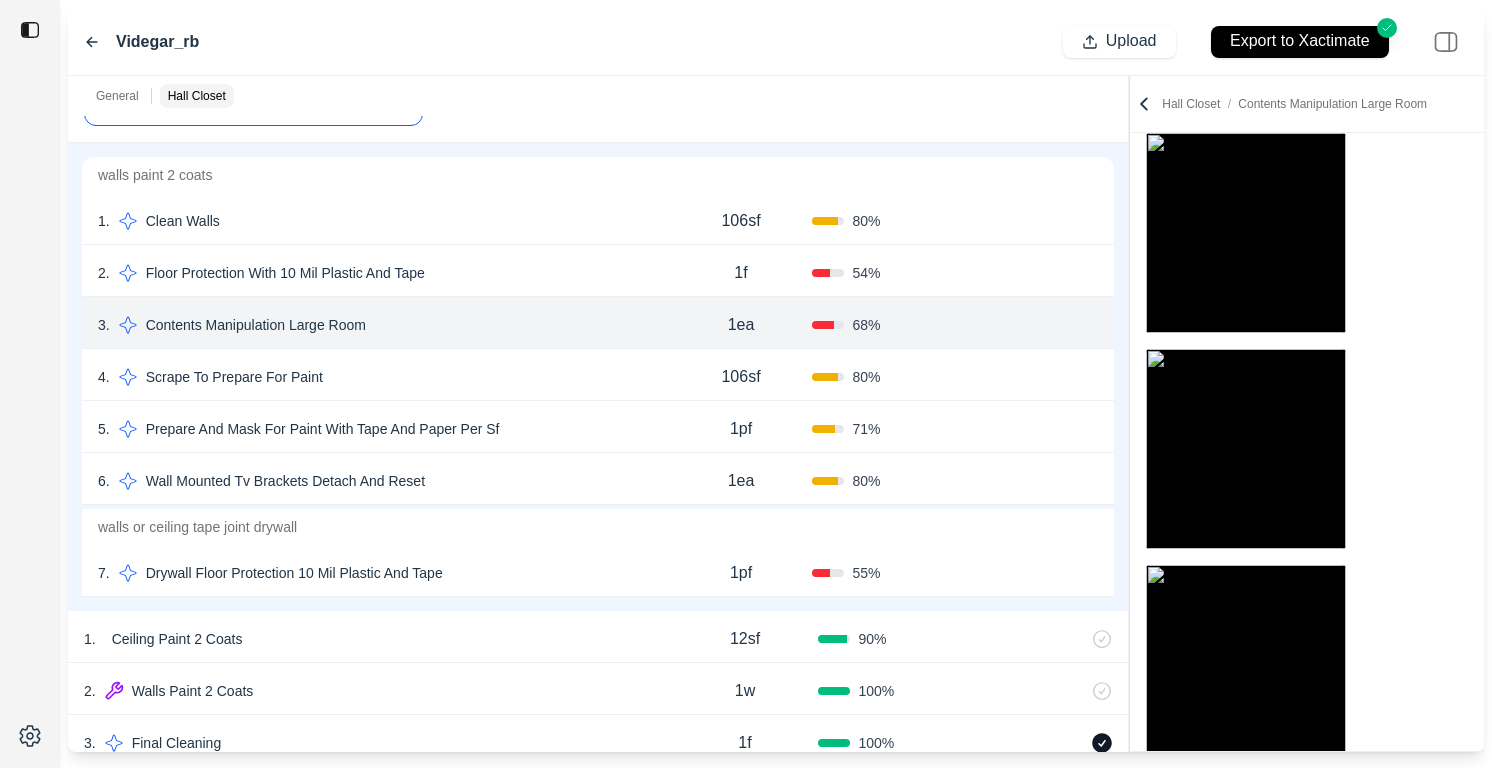 click on "1 . Clean Walls" at bounding box center [384, 221] 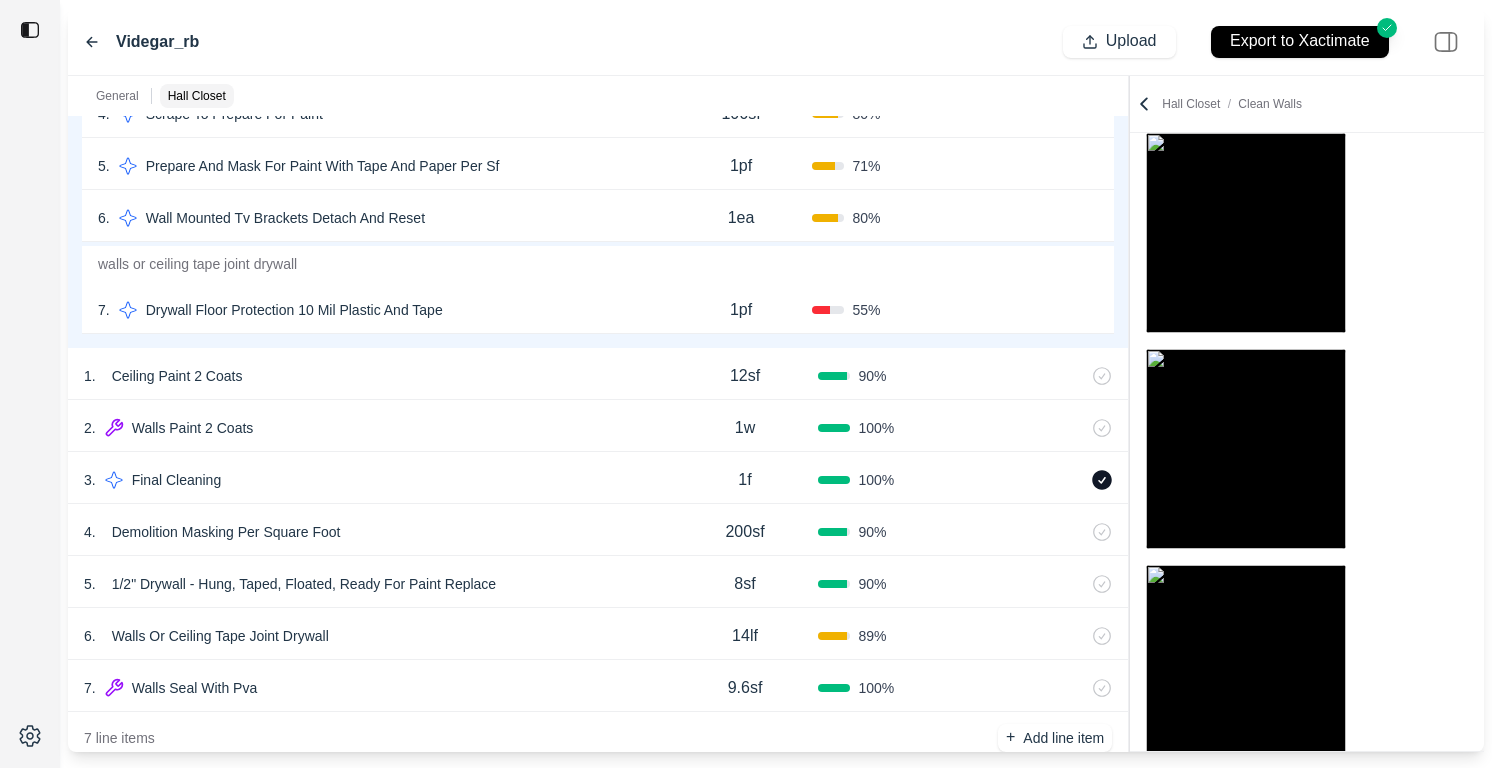 scroll, scrollTop: 662, scrollLeft: 0, axis: vertical 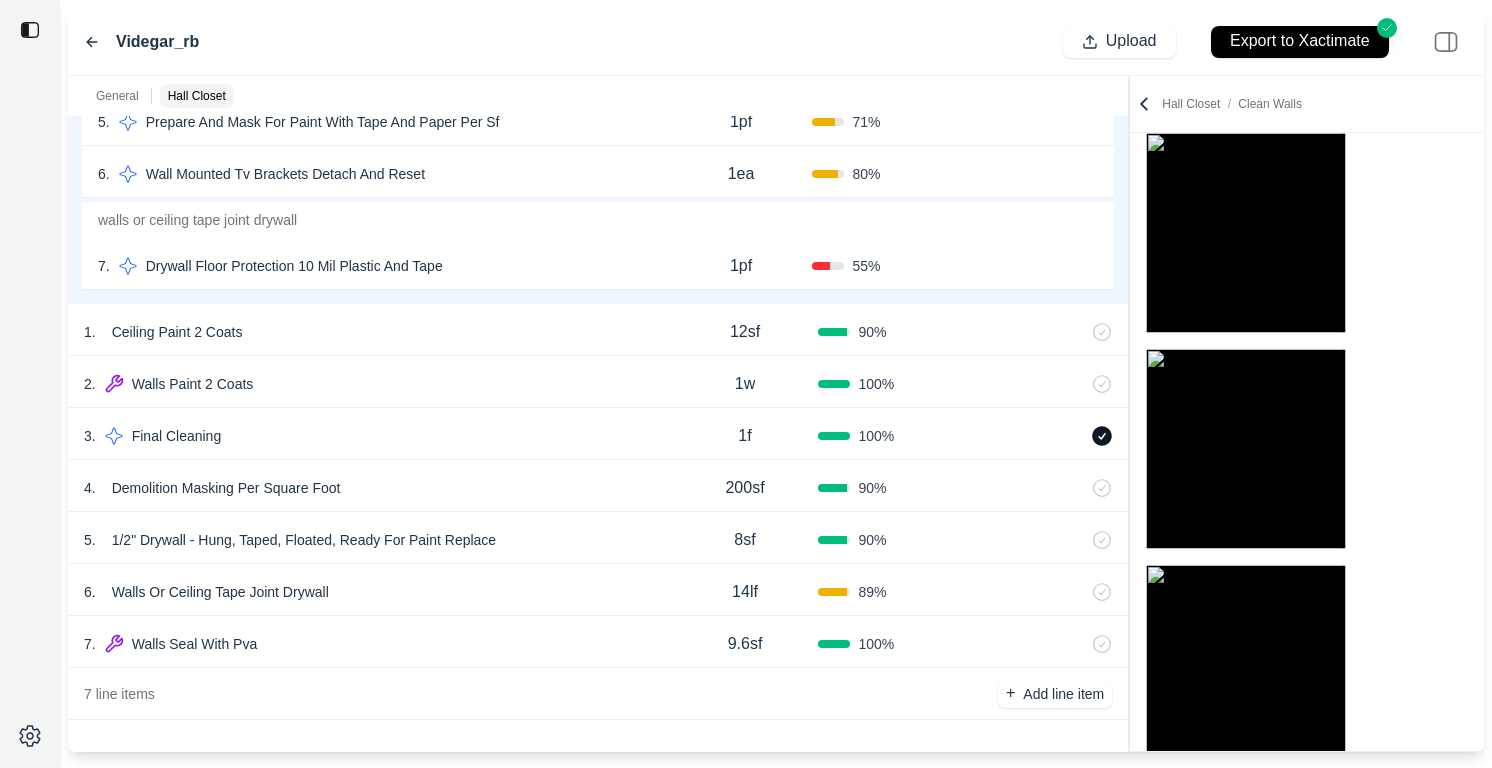 click on "7 . Drywall Floor Protection 10 Mil Plastic And Tape" at bounding box center (384, 266) 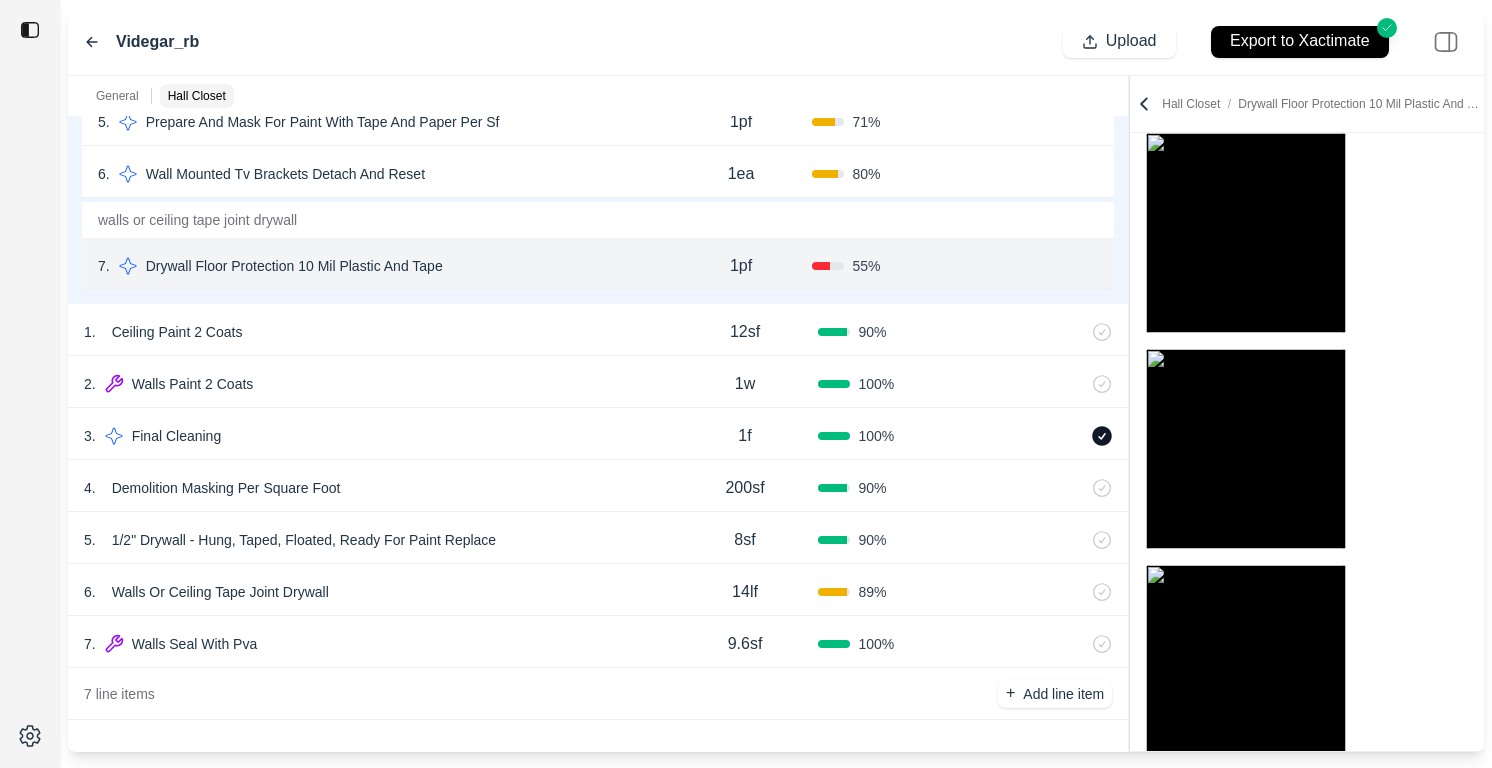 click on "3 . Final Cleaning" at bounding box center (378, 436) 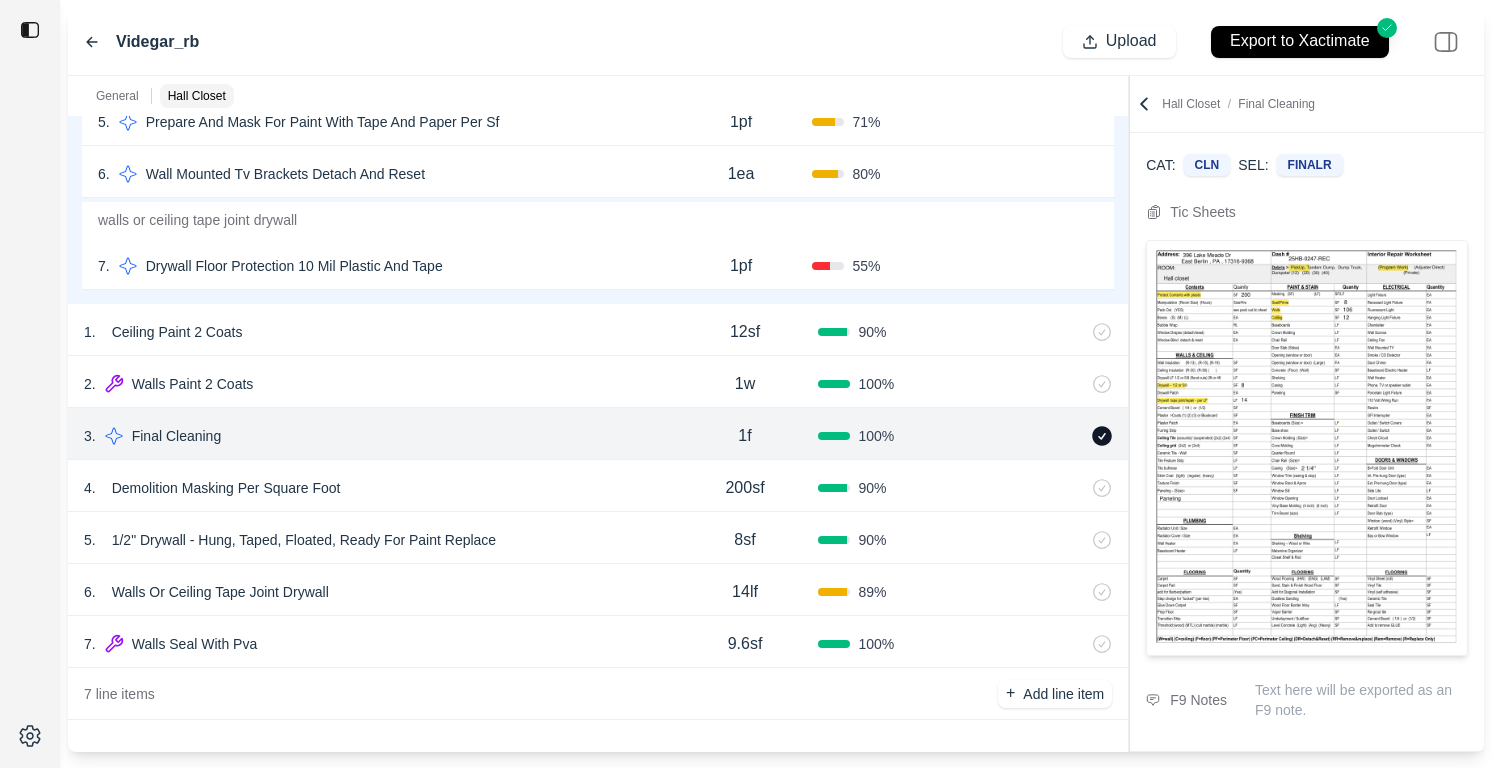 scroll, scrollTop: 51, scrollLeft: 0, axis: vertical 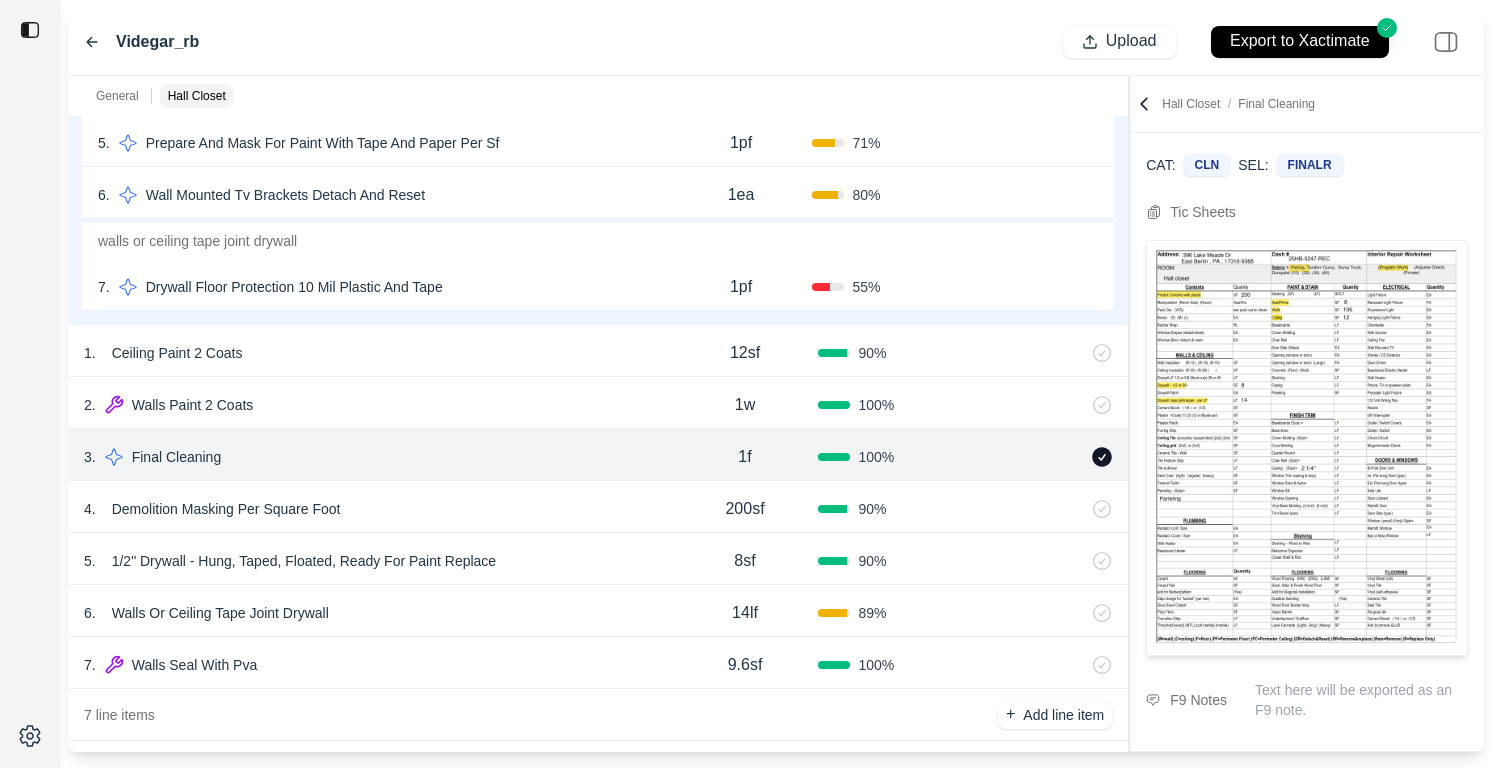 click on "2 . Walls Paint 2 Coats 1w 100 %" at bounding box center [598, 403] 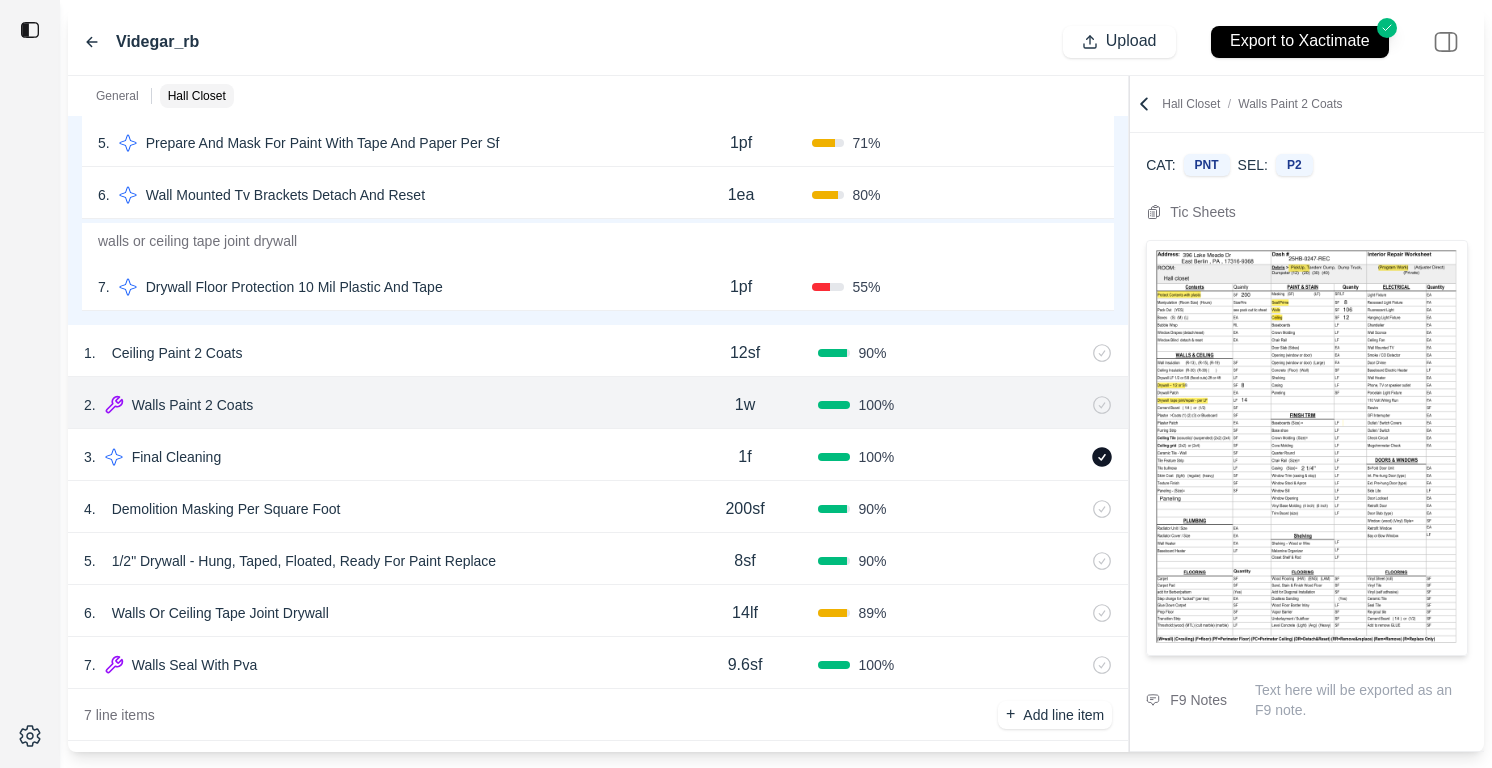 click on "7 . Walls Seal With Pva" at bounding box center (378, 665) 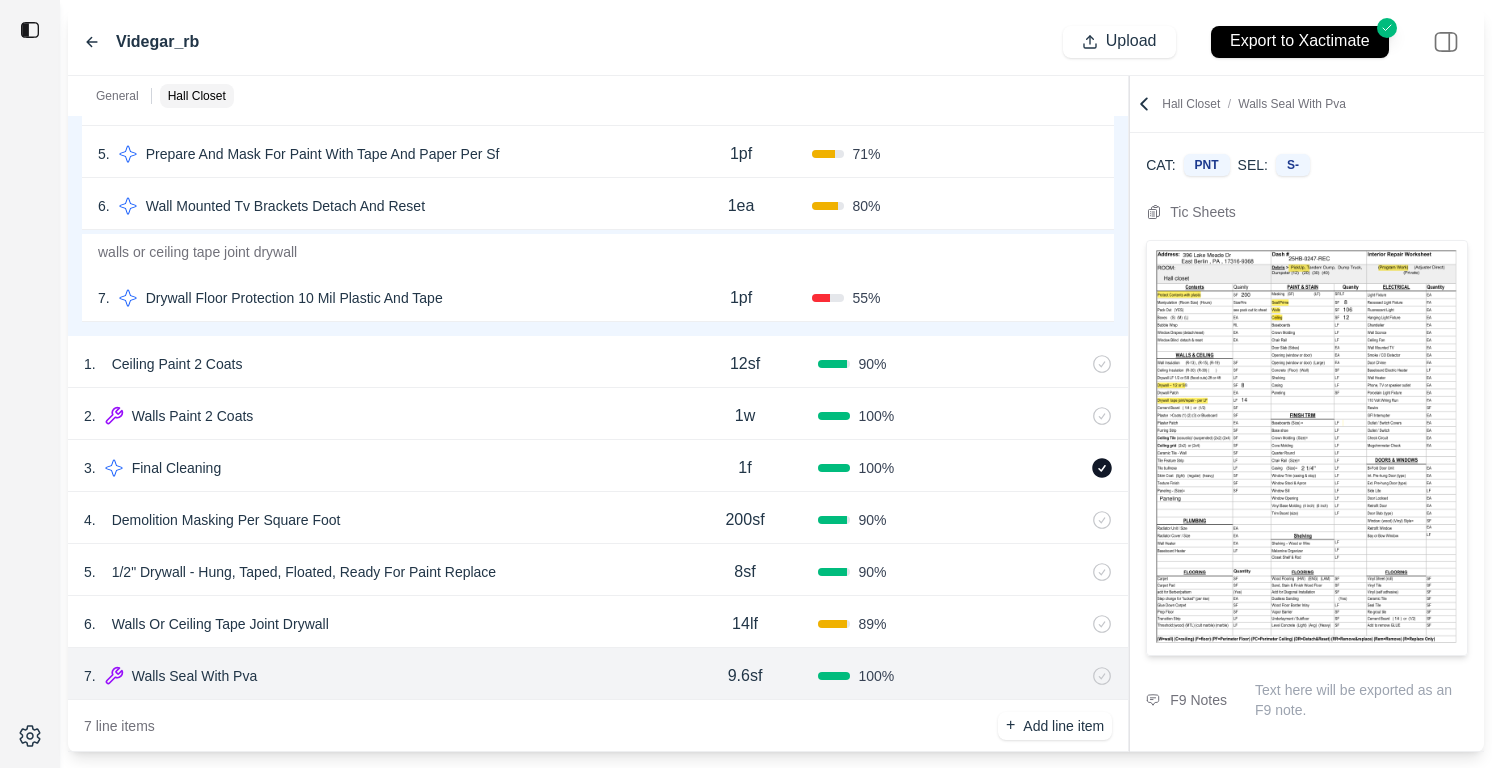 scroll, scrollTop: 629, scrollLeft: 0, axis: vertical 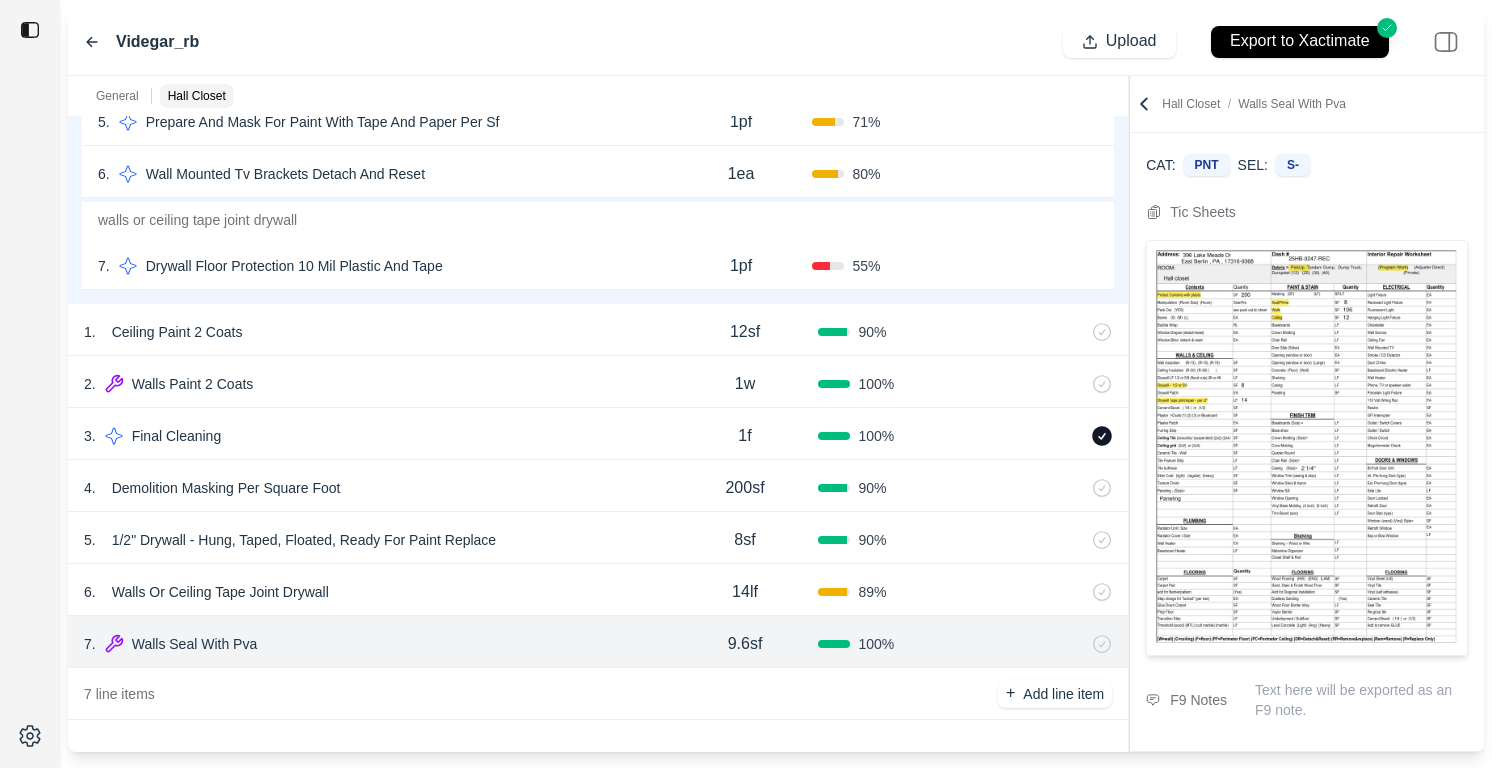 click on "7 . Drywall Floor Protection 10 Mil Plastic And Tape" at bounding box center (384, 266) 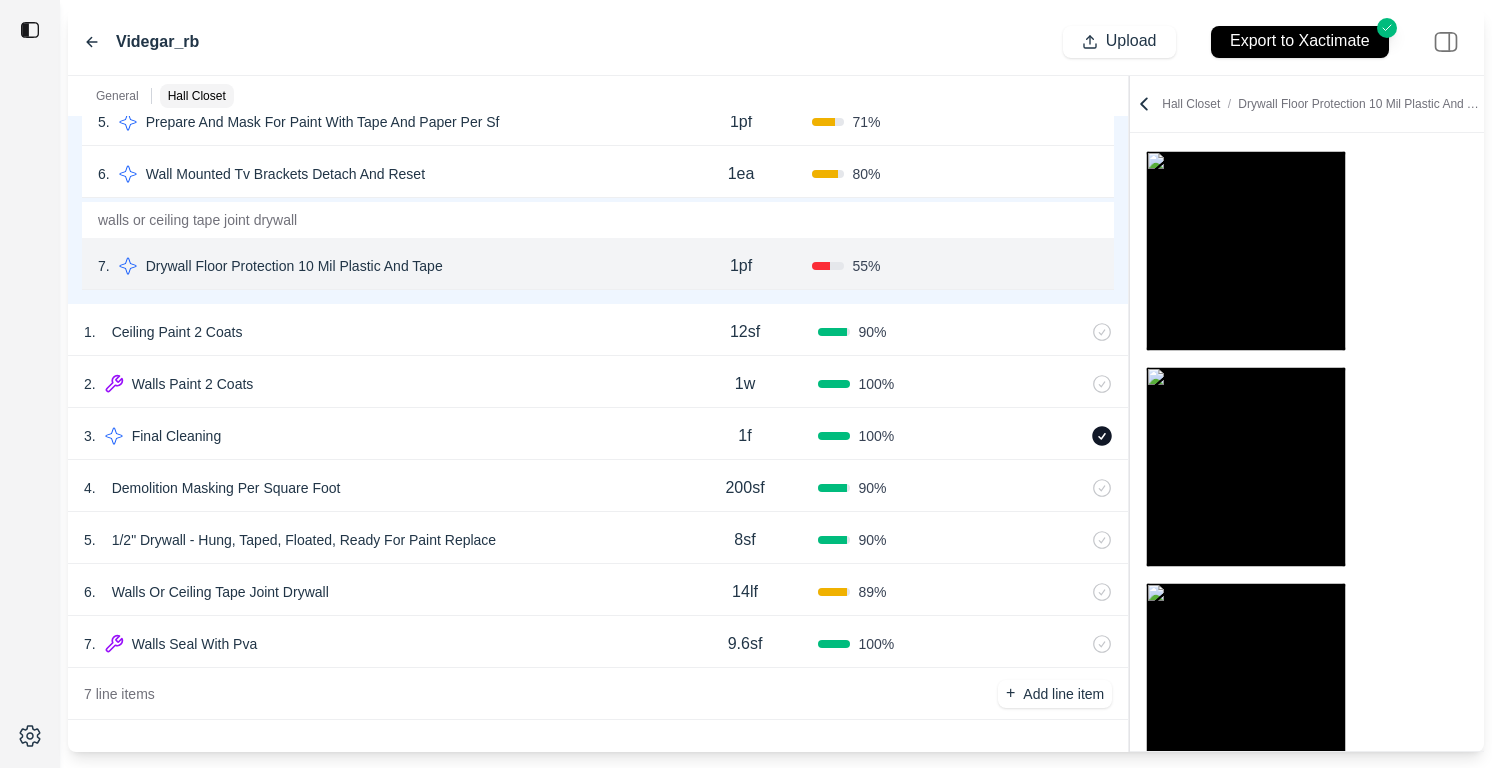 scroll, scrollTop: 158, scrollLeft: 0, axis: vertical 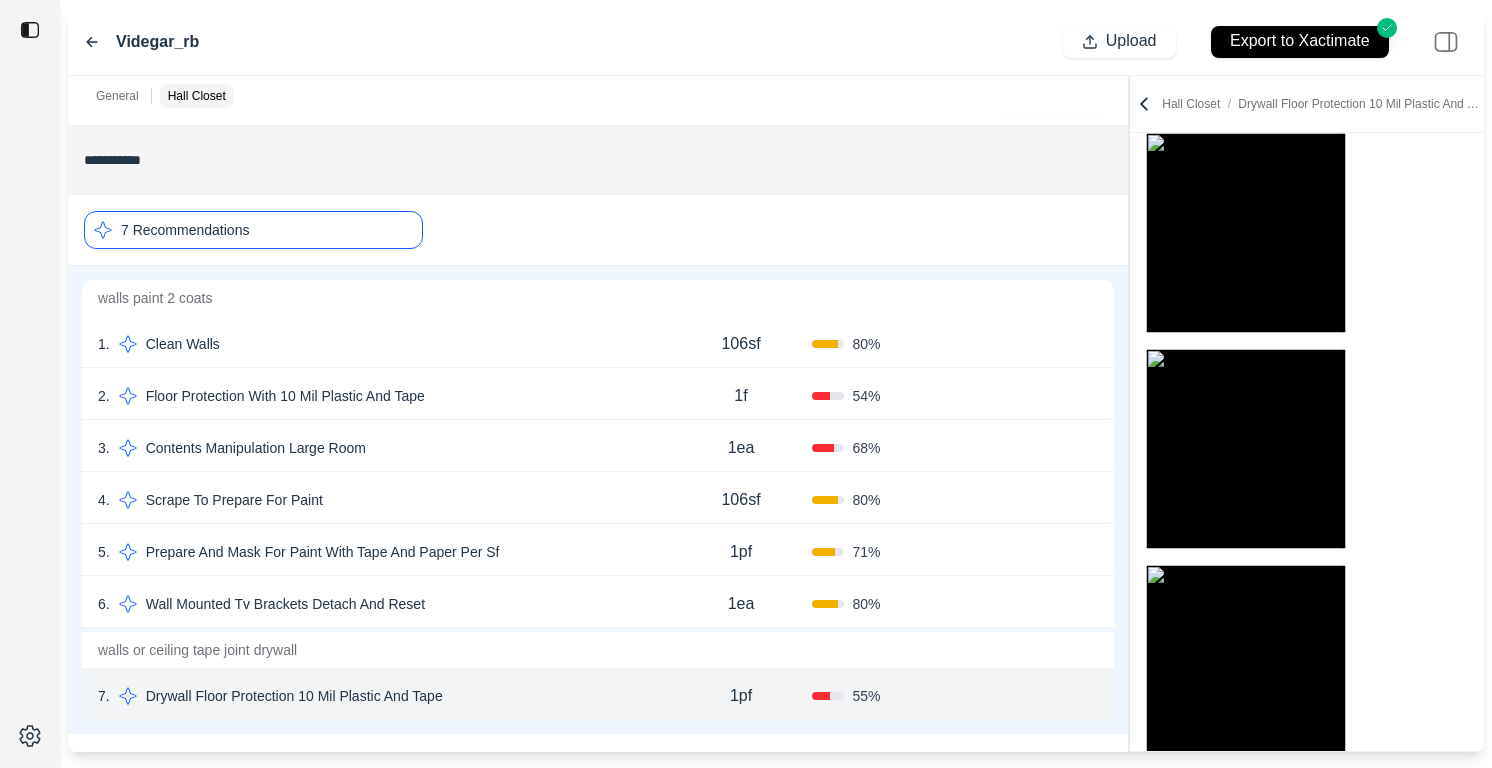 click on "4 . Scrape To Prepare For Paint" at bounding box center [384, 500] 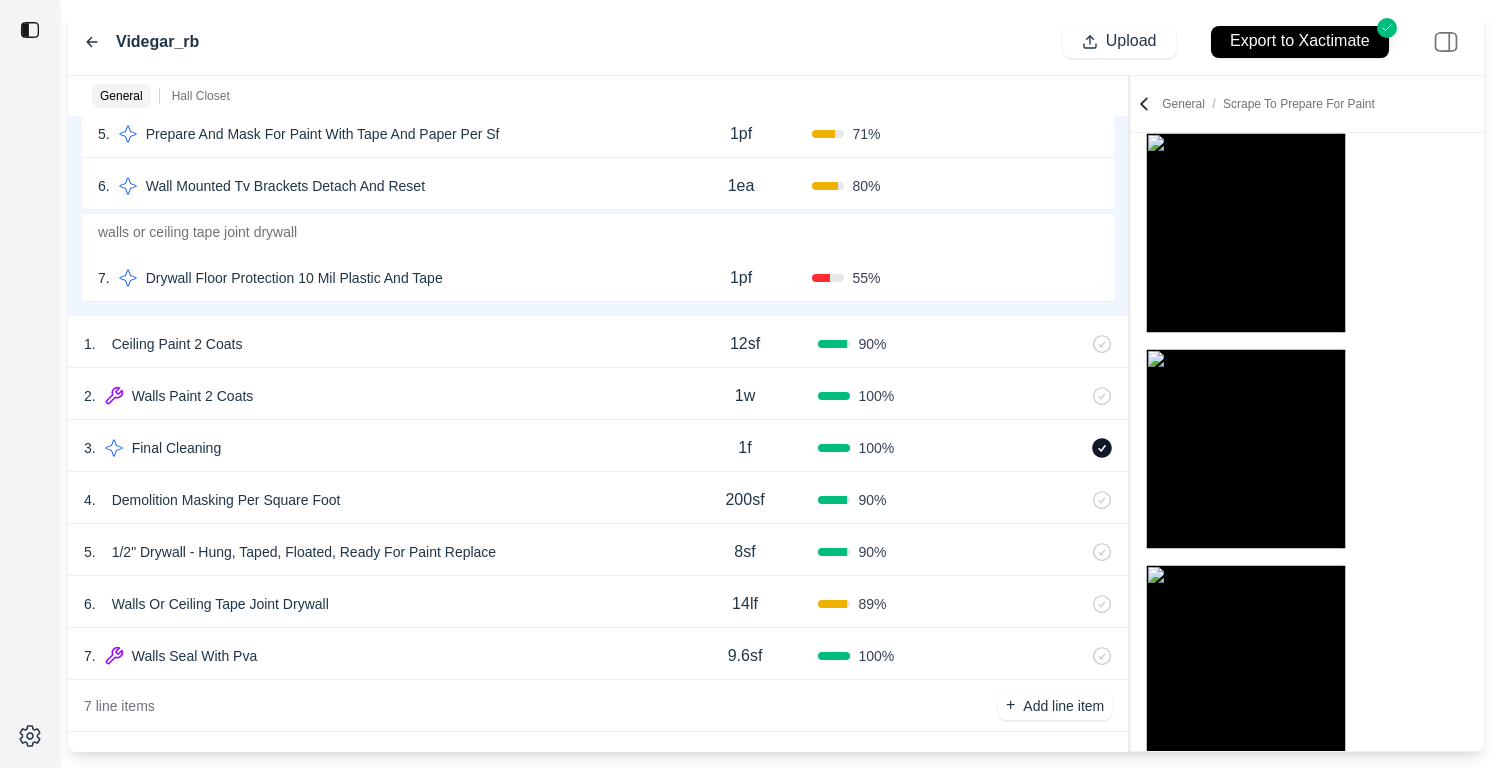 scroll, scrollTop: 662, scrollLeft: 0, axis: vertical 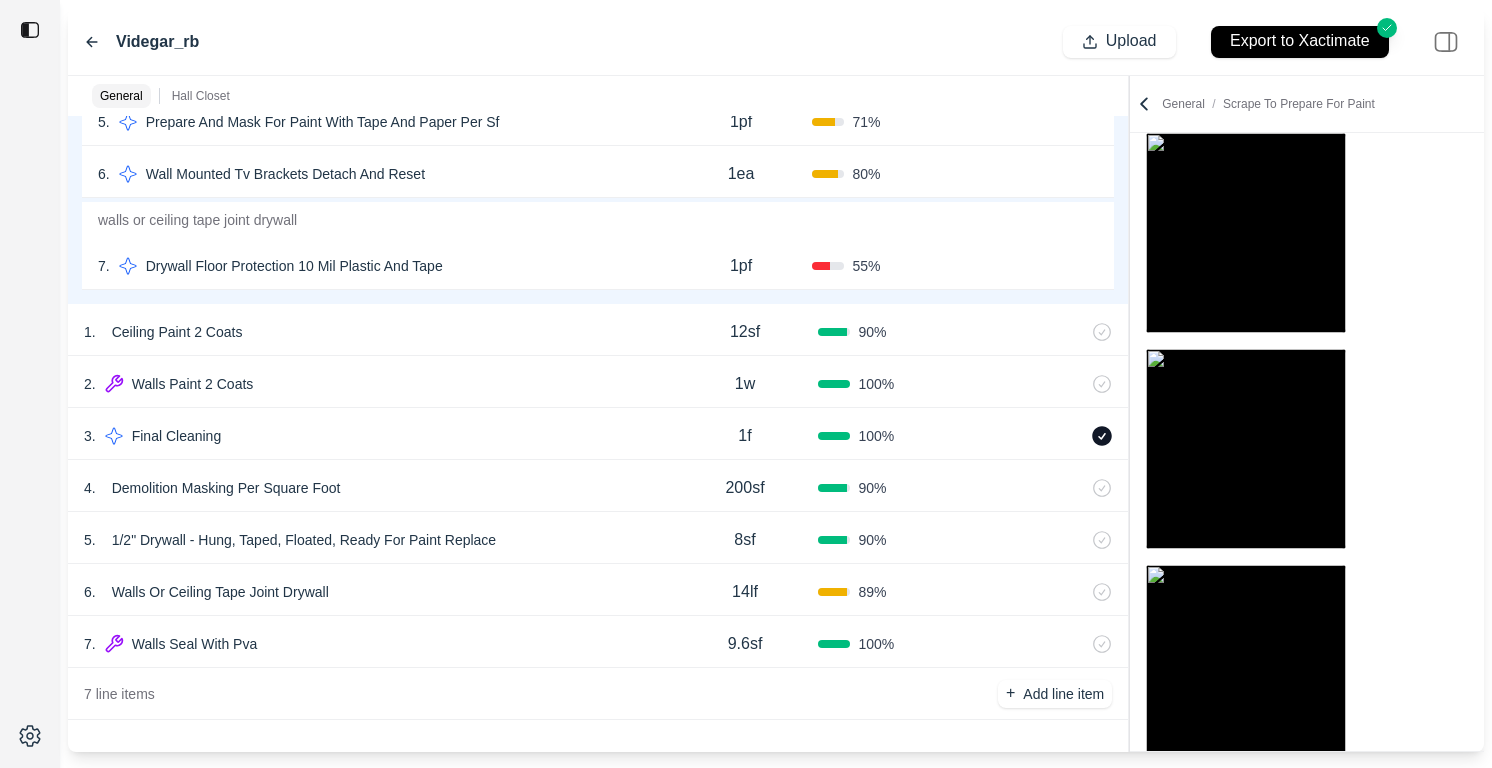 click on "7 . Walls Seal With Pva 9.6sf 100 %" at bounding box center [598, 642] 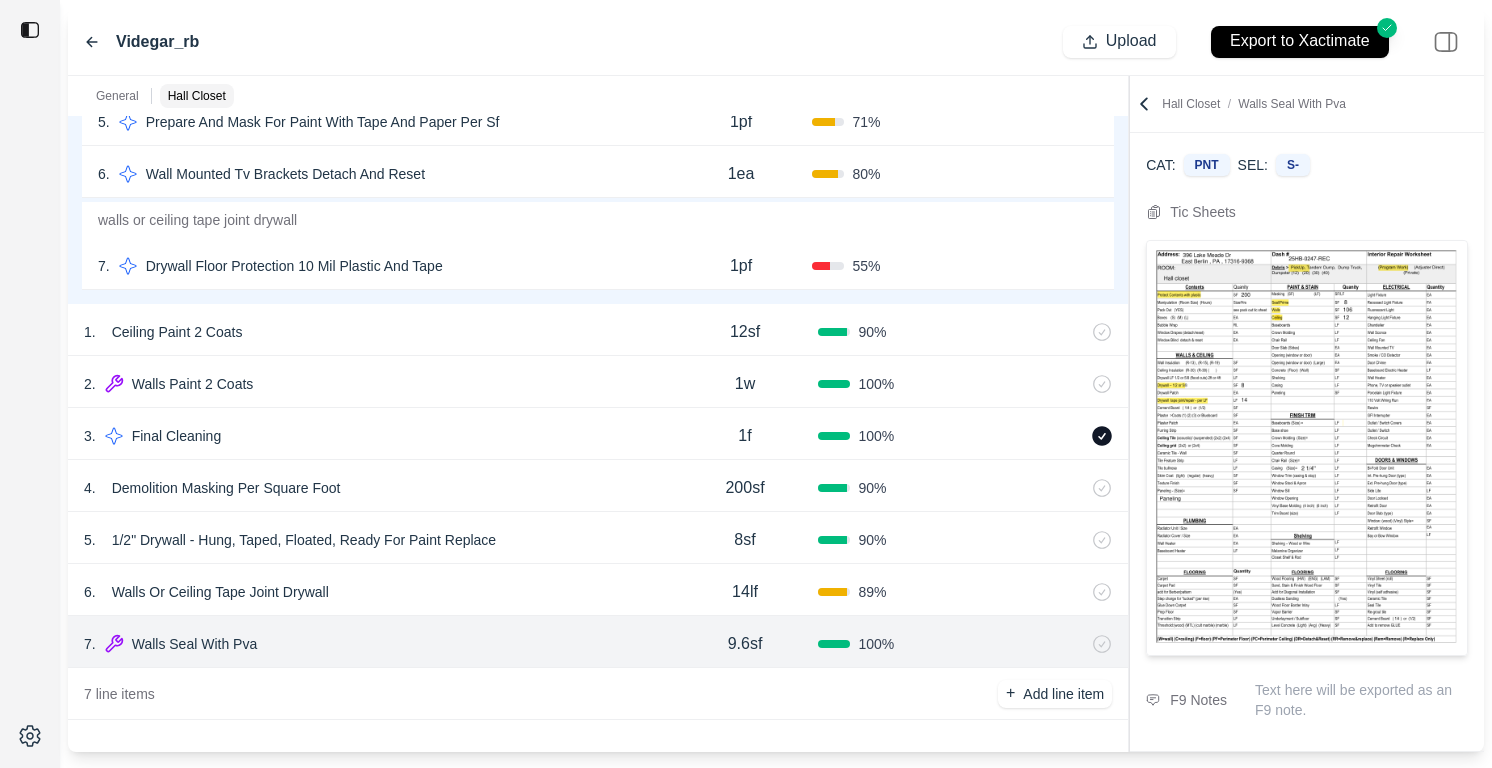 click on "1/2" Drywall - Hung, Taped, Floated, Ready For Paint Replace" at bounding box center (304, 540) 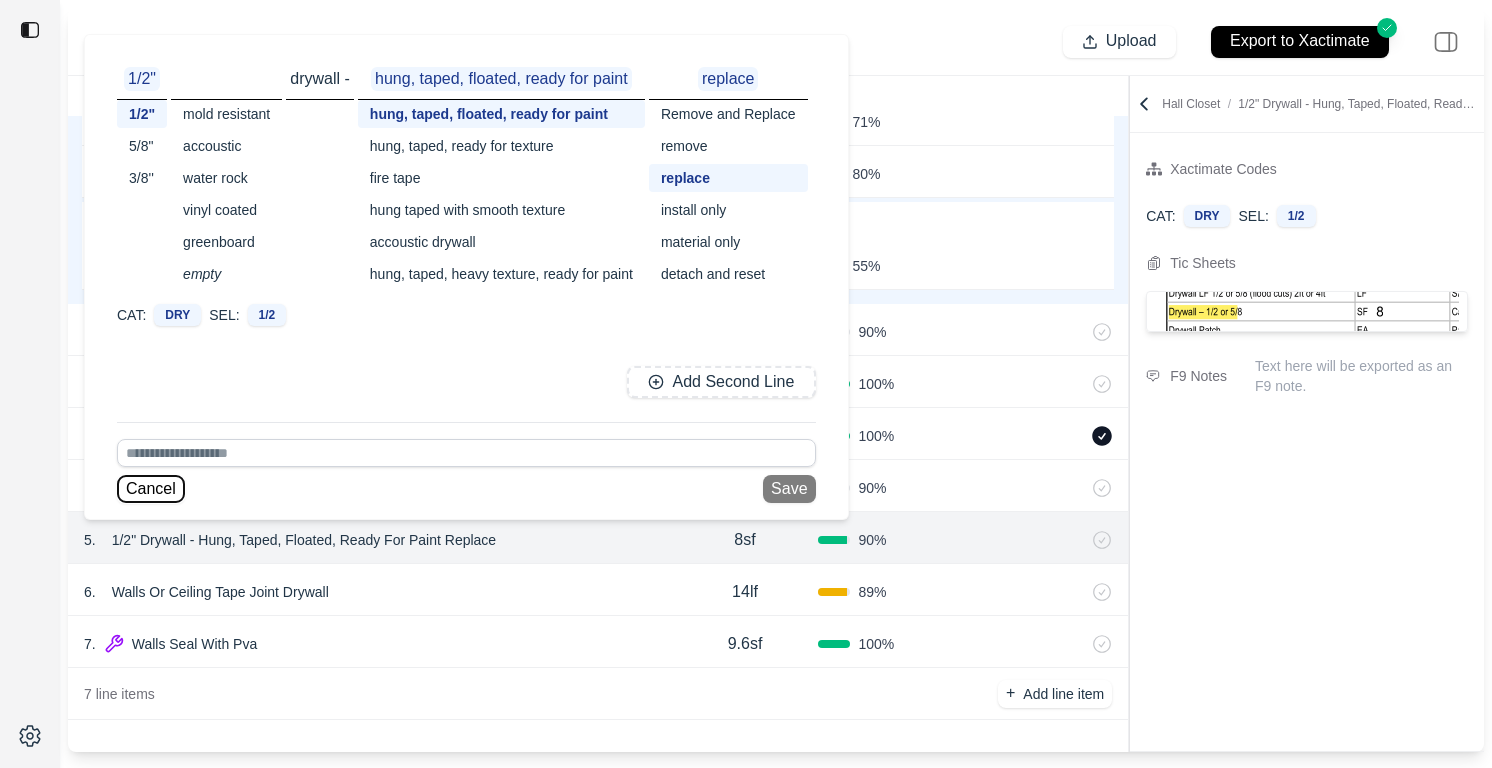 click on "Cancel" at bounding box center [151, 489] 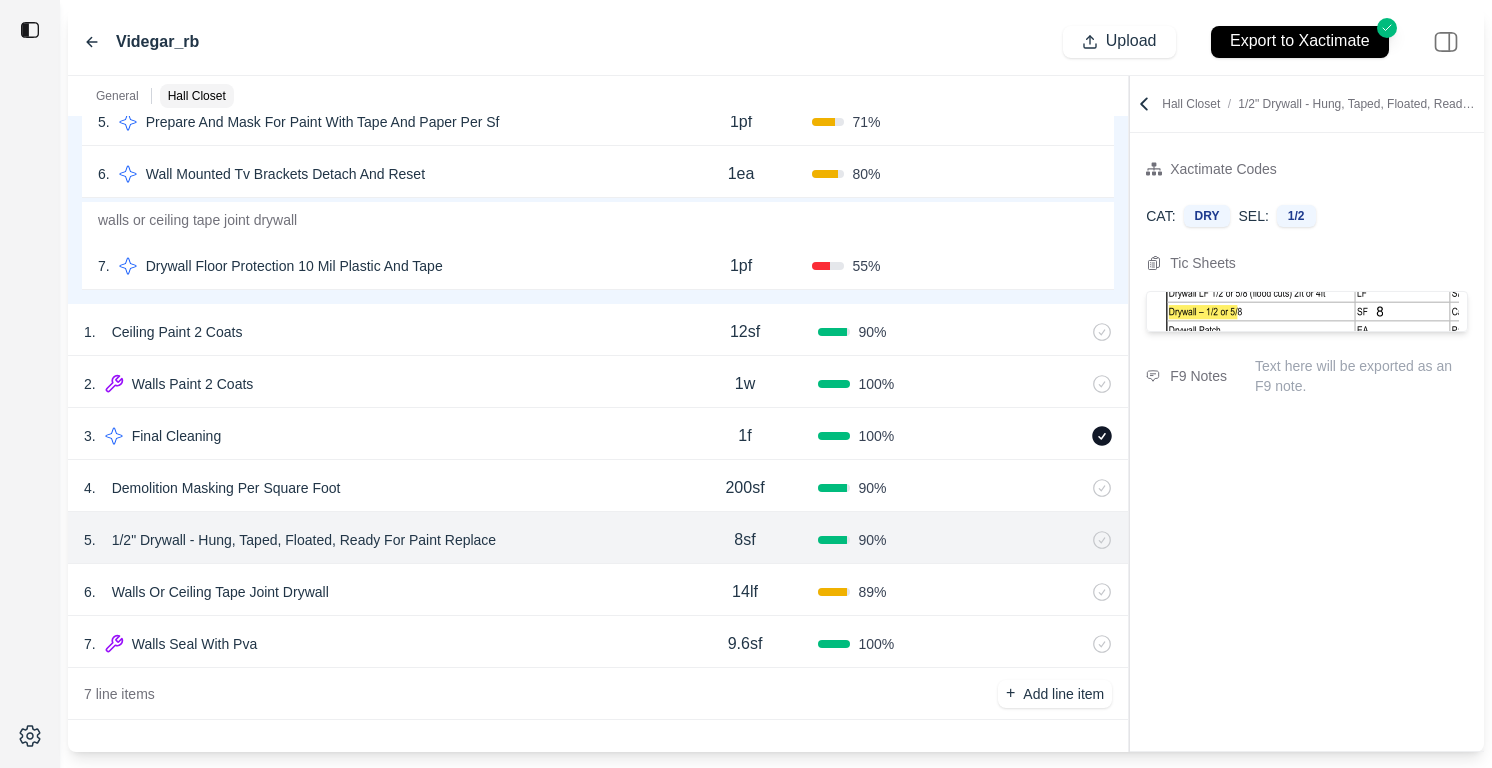 click 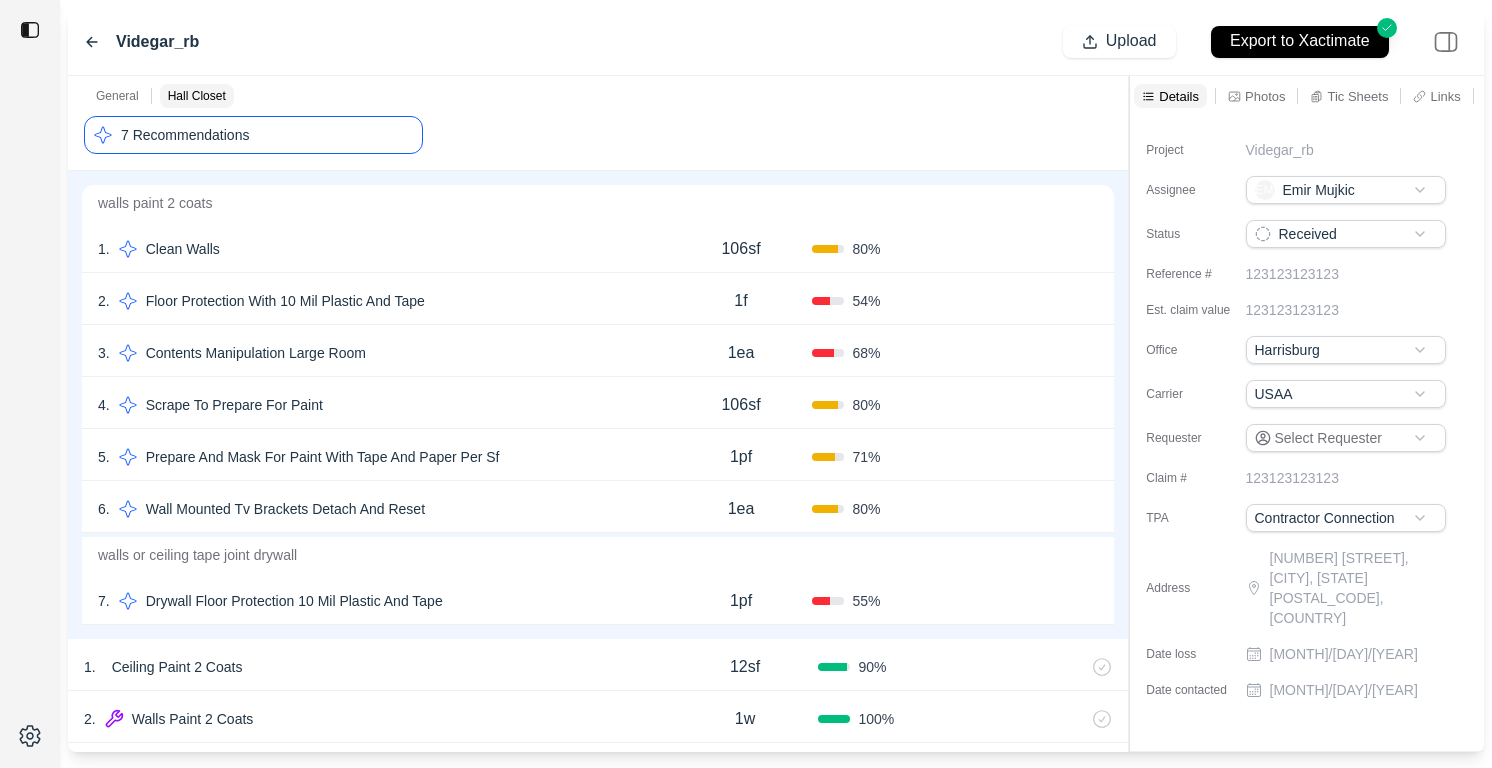 scroll, scrollTop: 272, scrollLeft: 0, axis: vertical 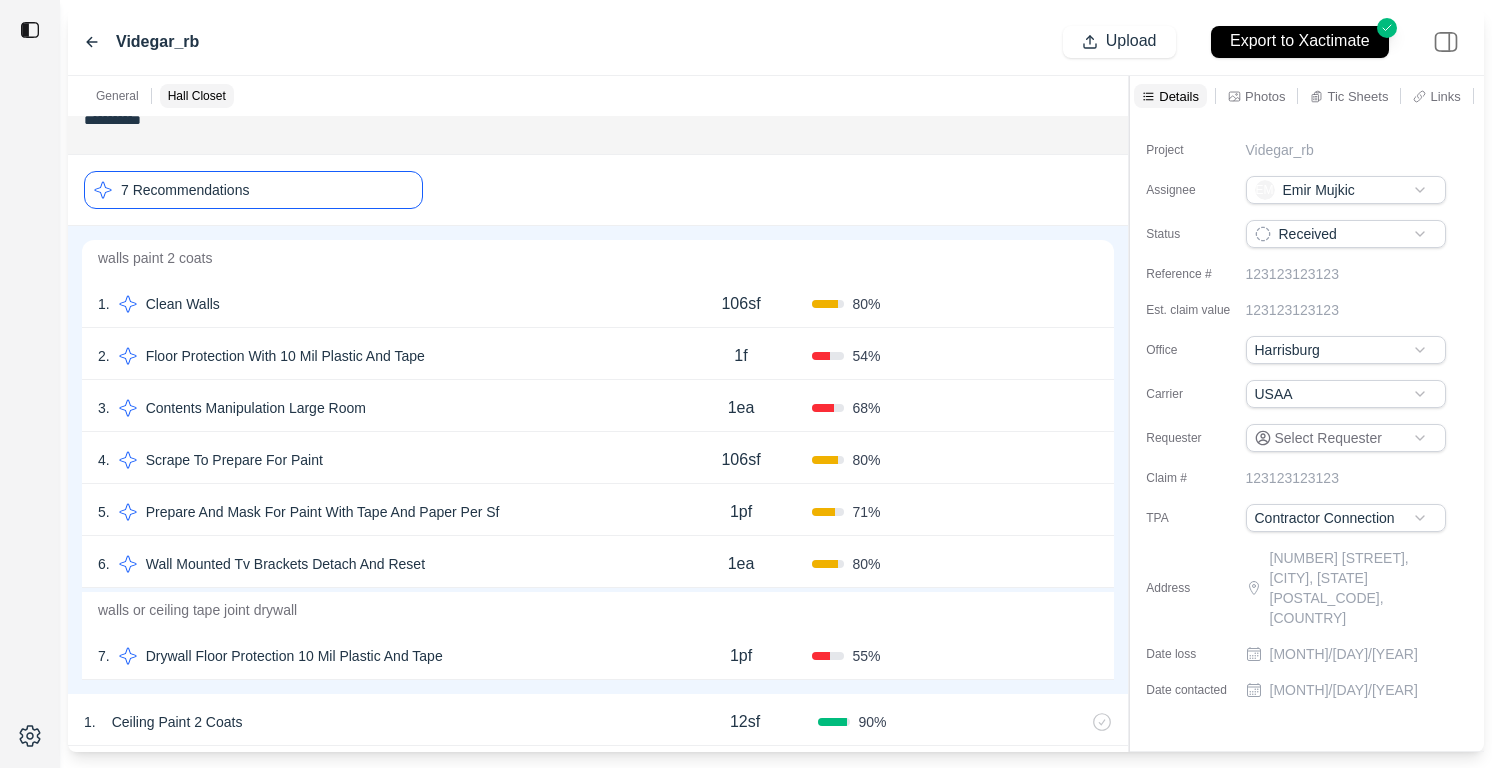 click at bounding box center [30, 30] 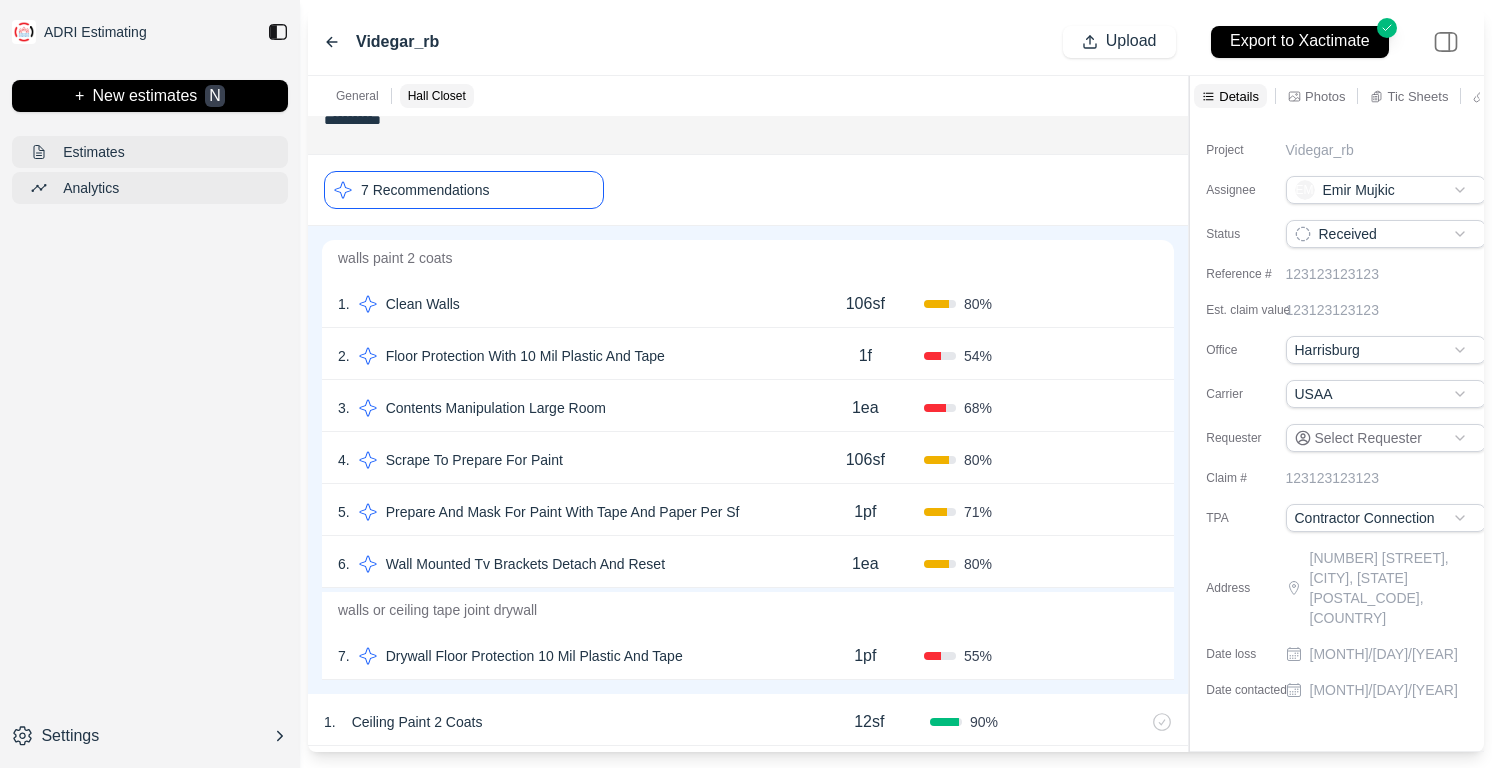 click on "ADRI Estimating" at bounding box center [150, 32] 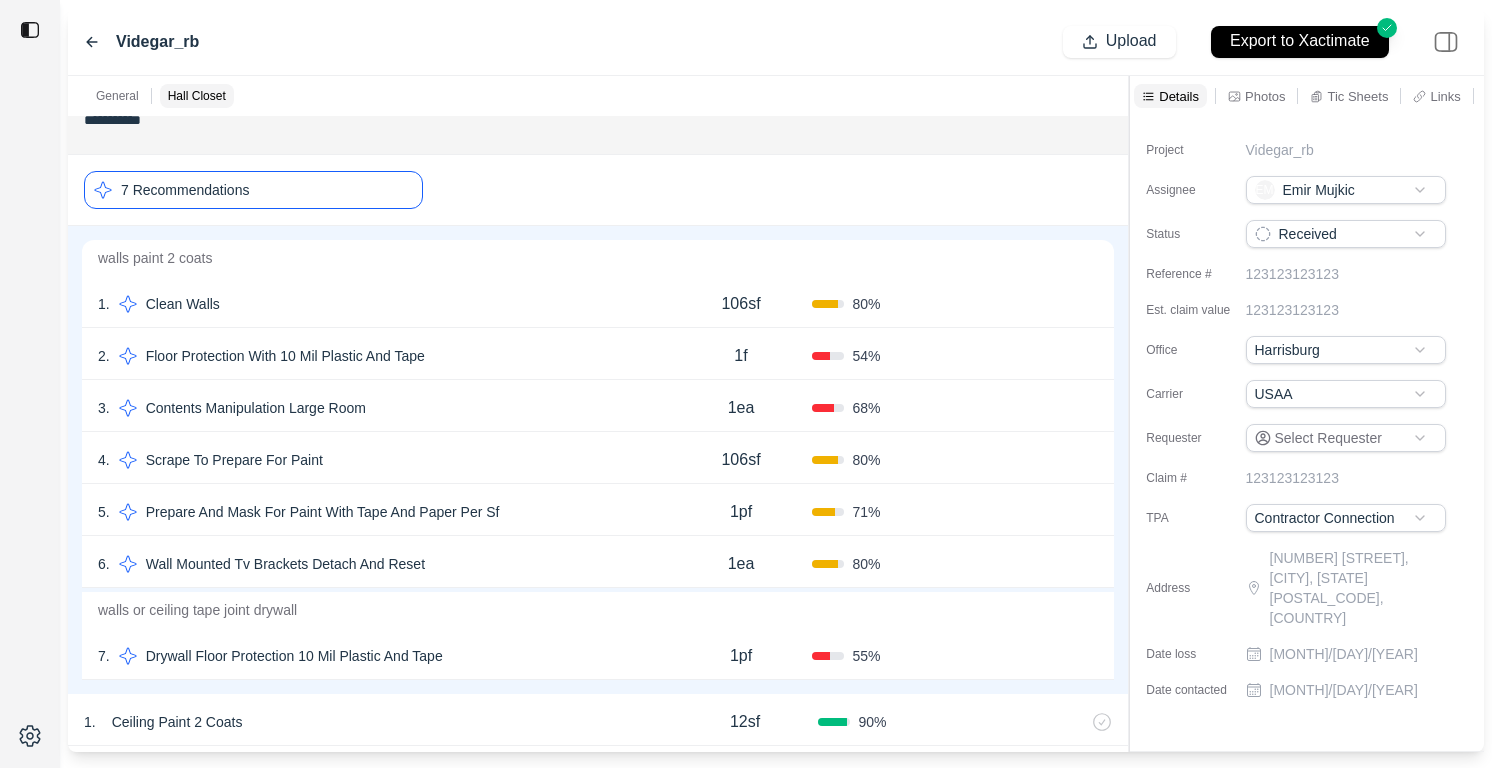 click at bounding box center (30, 30) 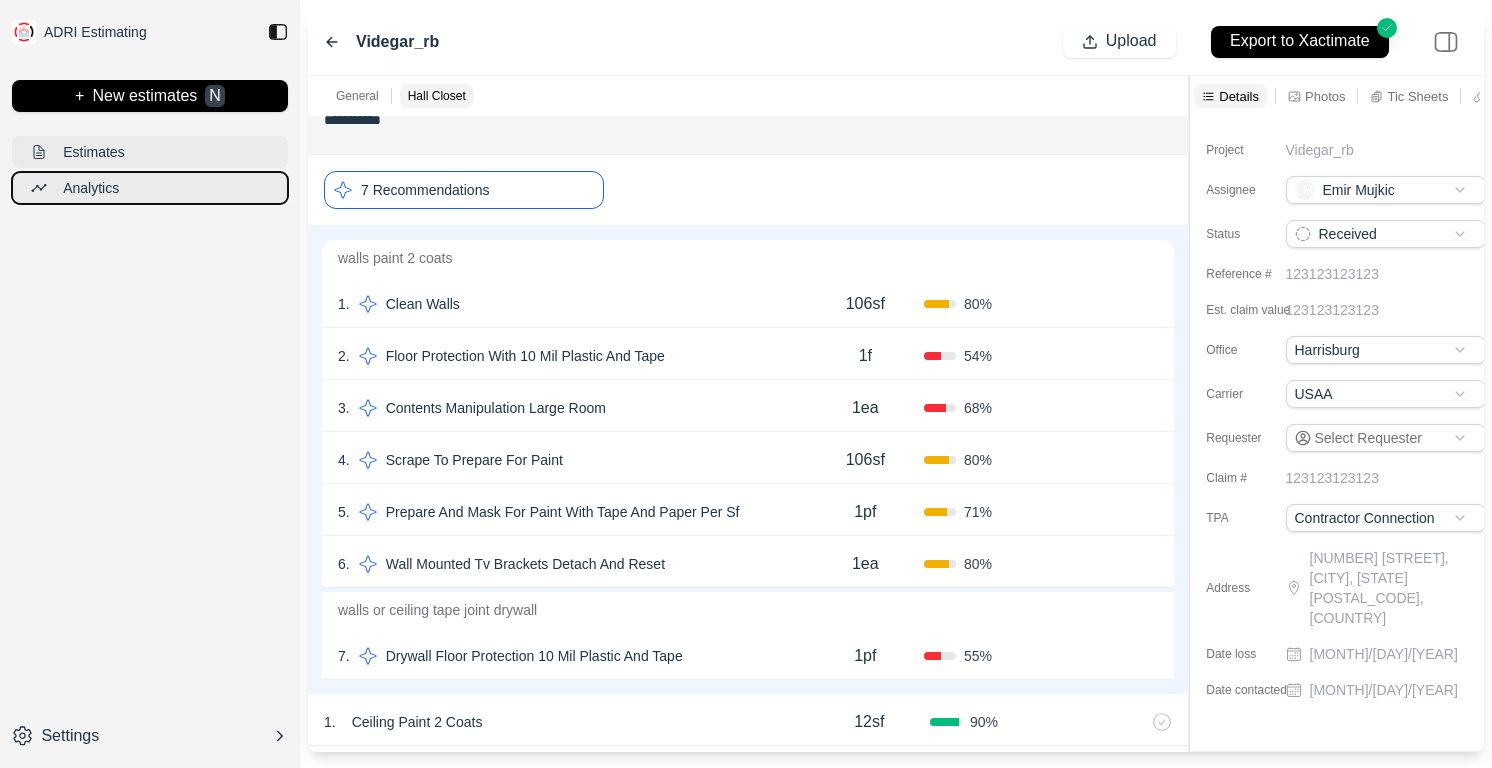 click on "Analytics" at bounding box center [150, 188] 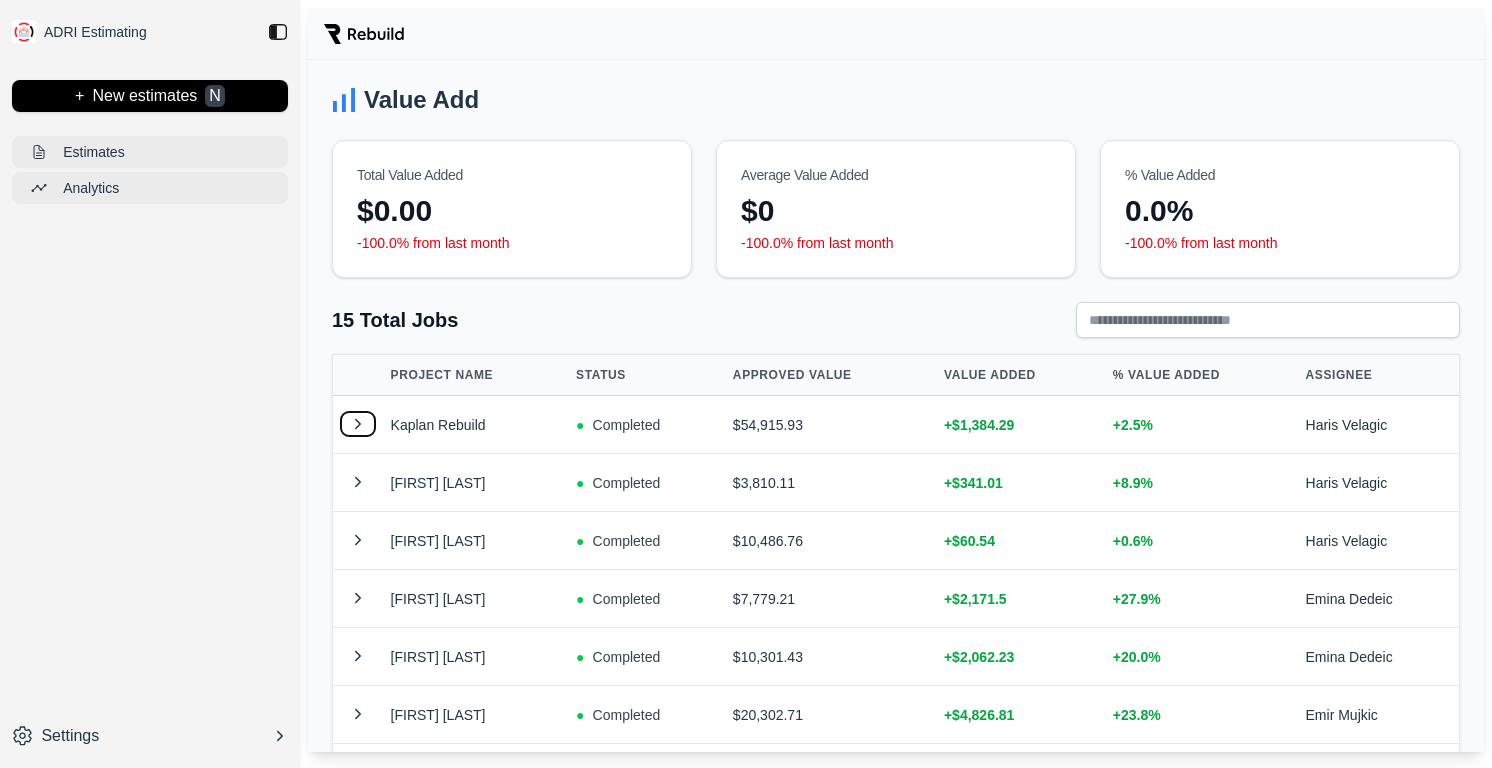 click at bounding box center (358, 424) 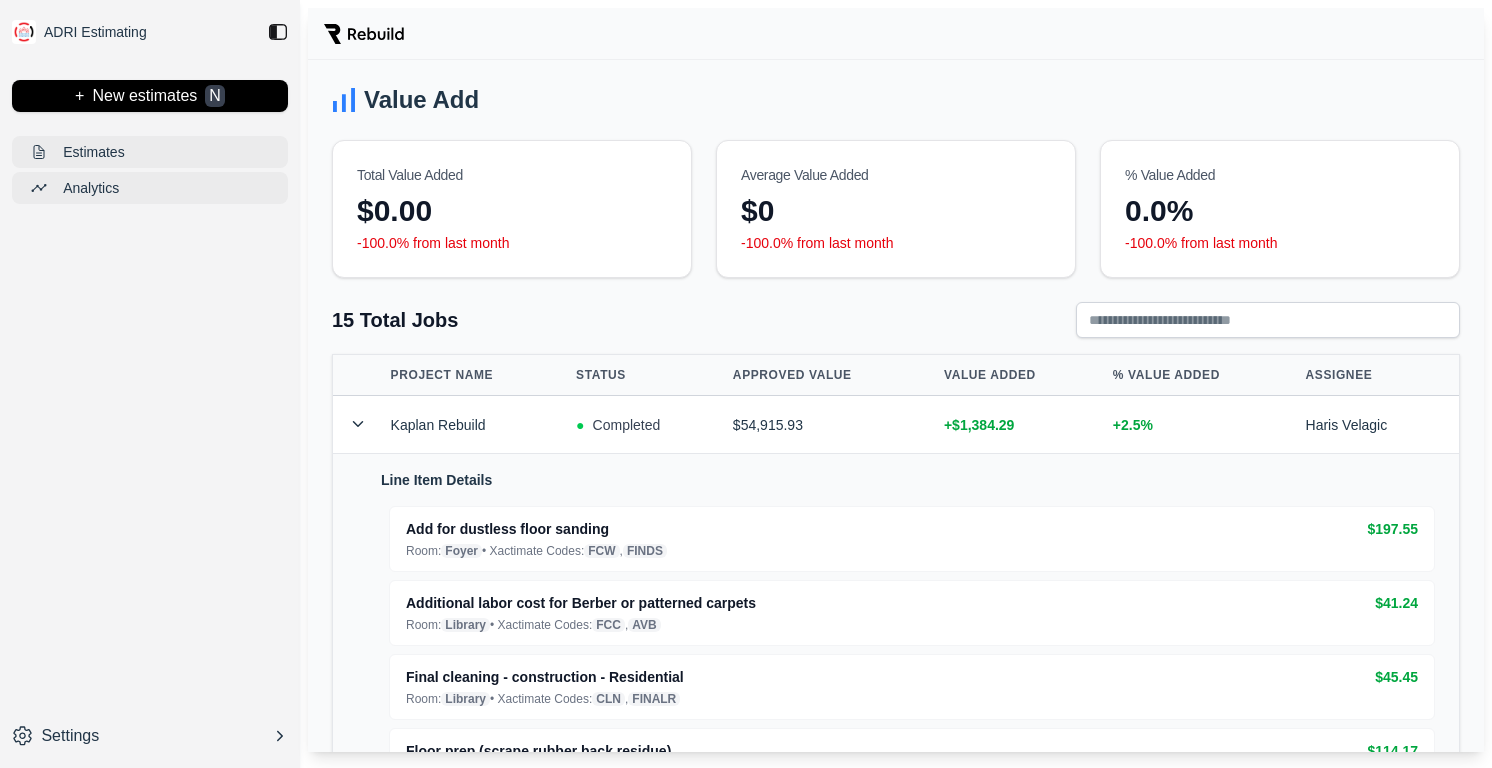 click on "-100.0% from last month" at bounding box center (512, 243) 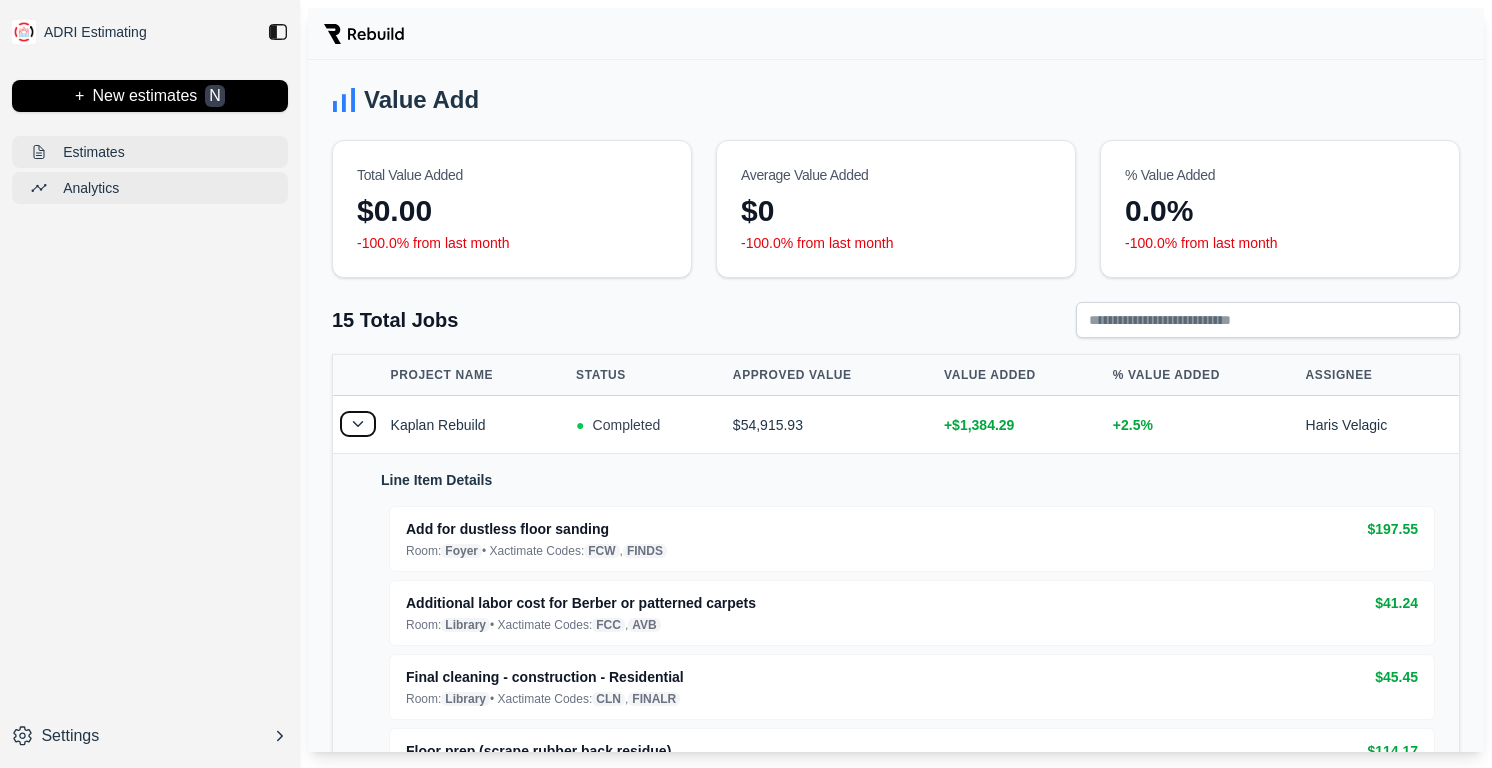 click at bounding box center (358, 424) 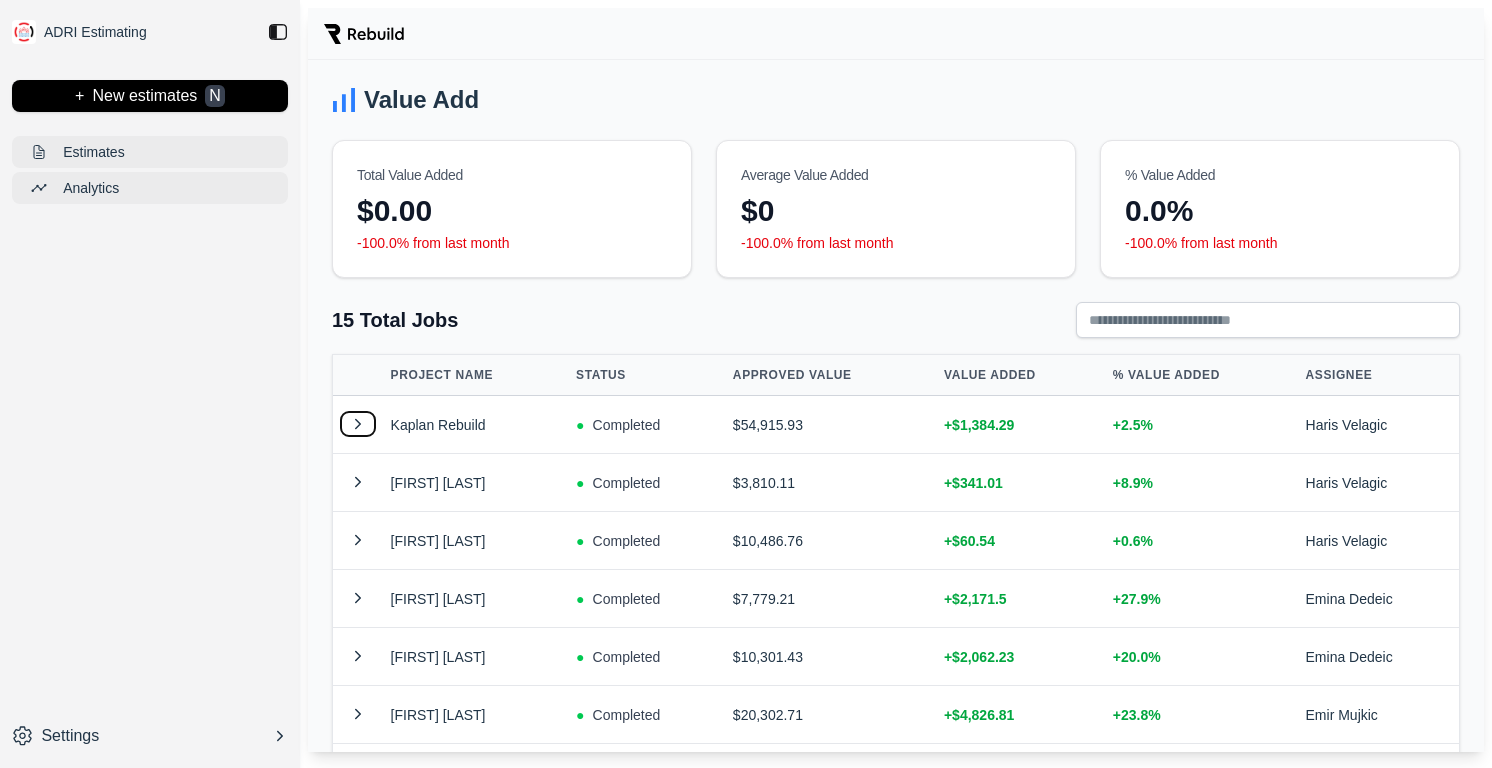 scroll, scrollTop: 101, scrollLeft: 0, axis: vertical 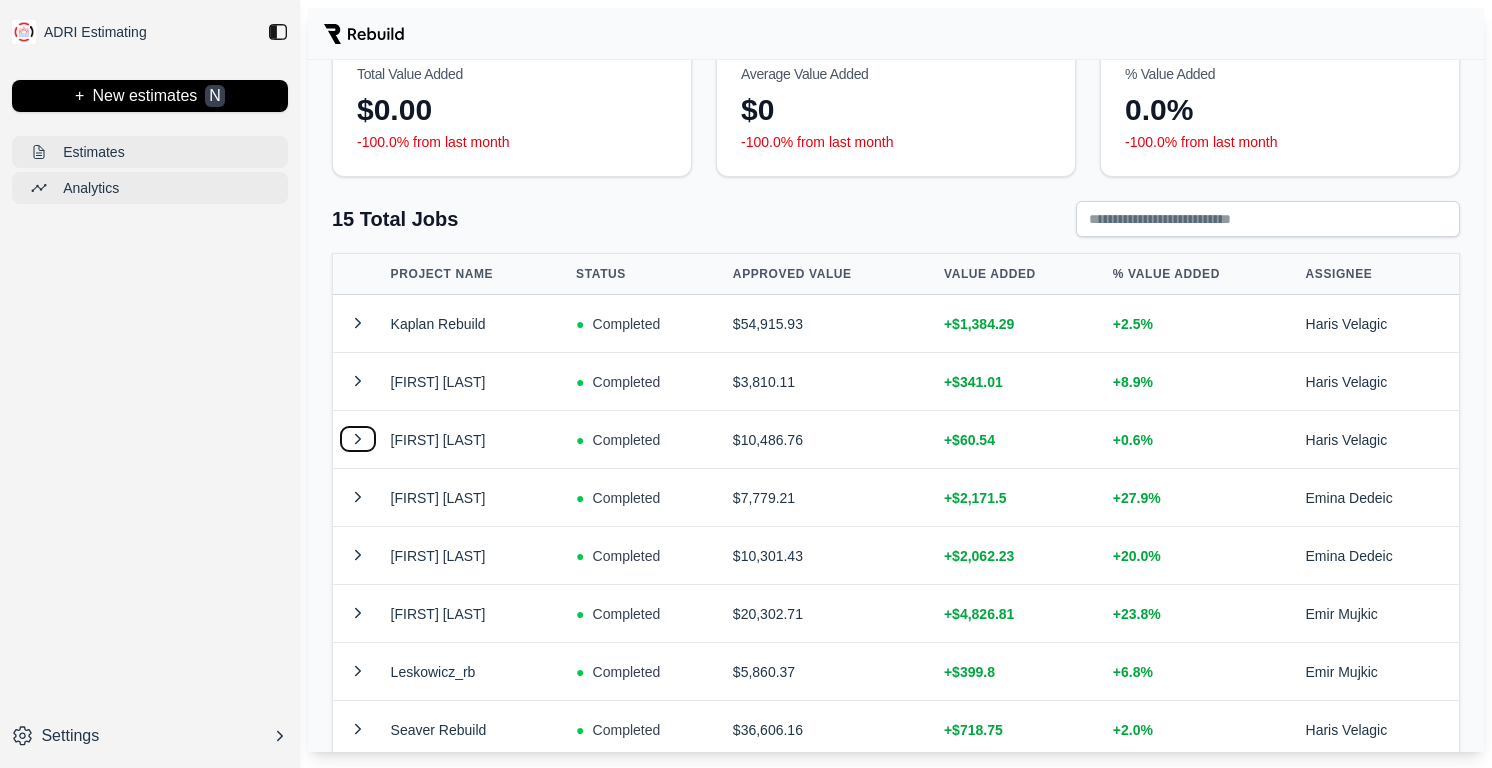 click at bounding box center (358, 439) 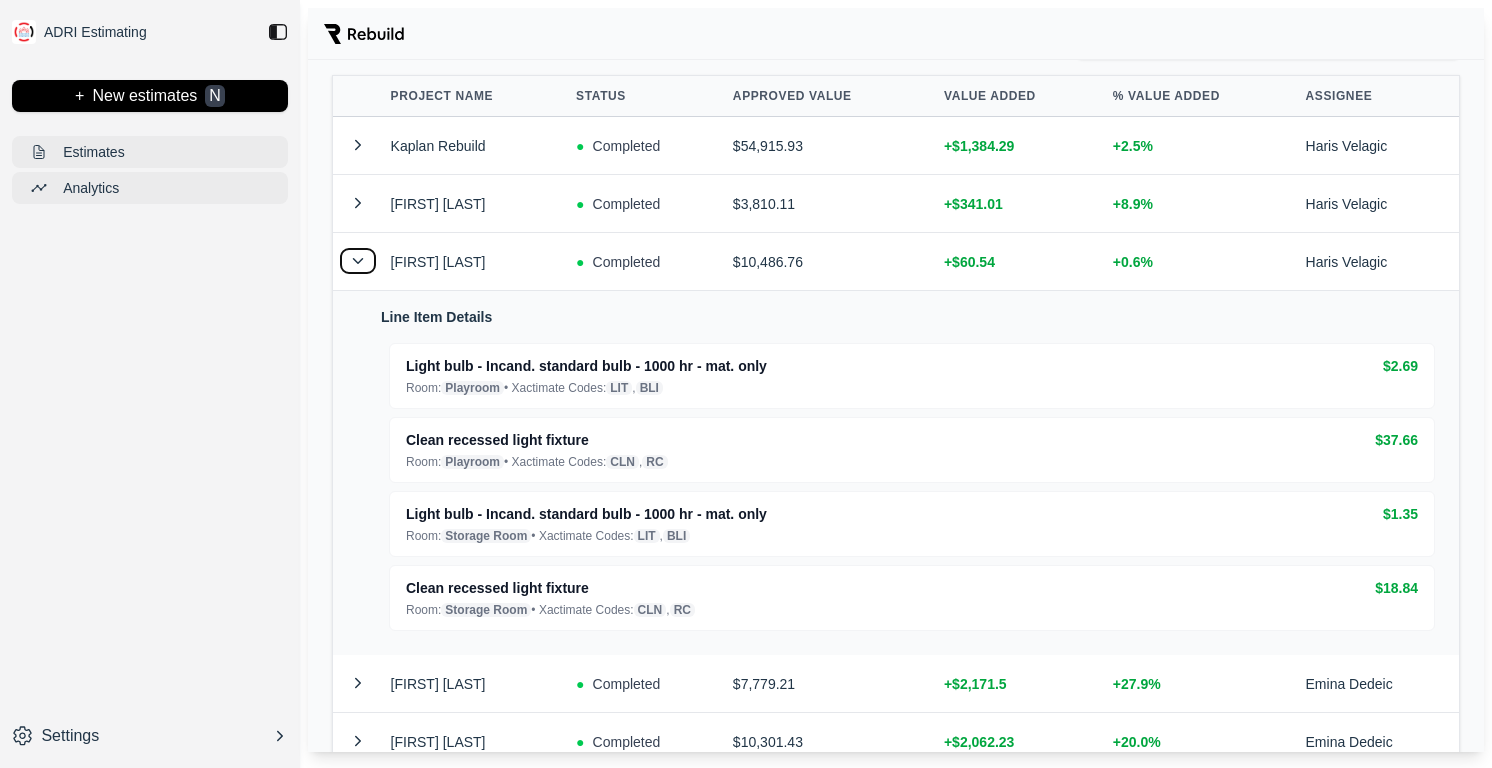 scroll, scrollTop: 273, scrollLeft: 0, axis: vertical 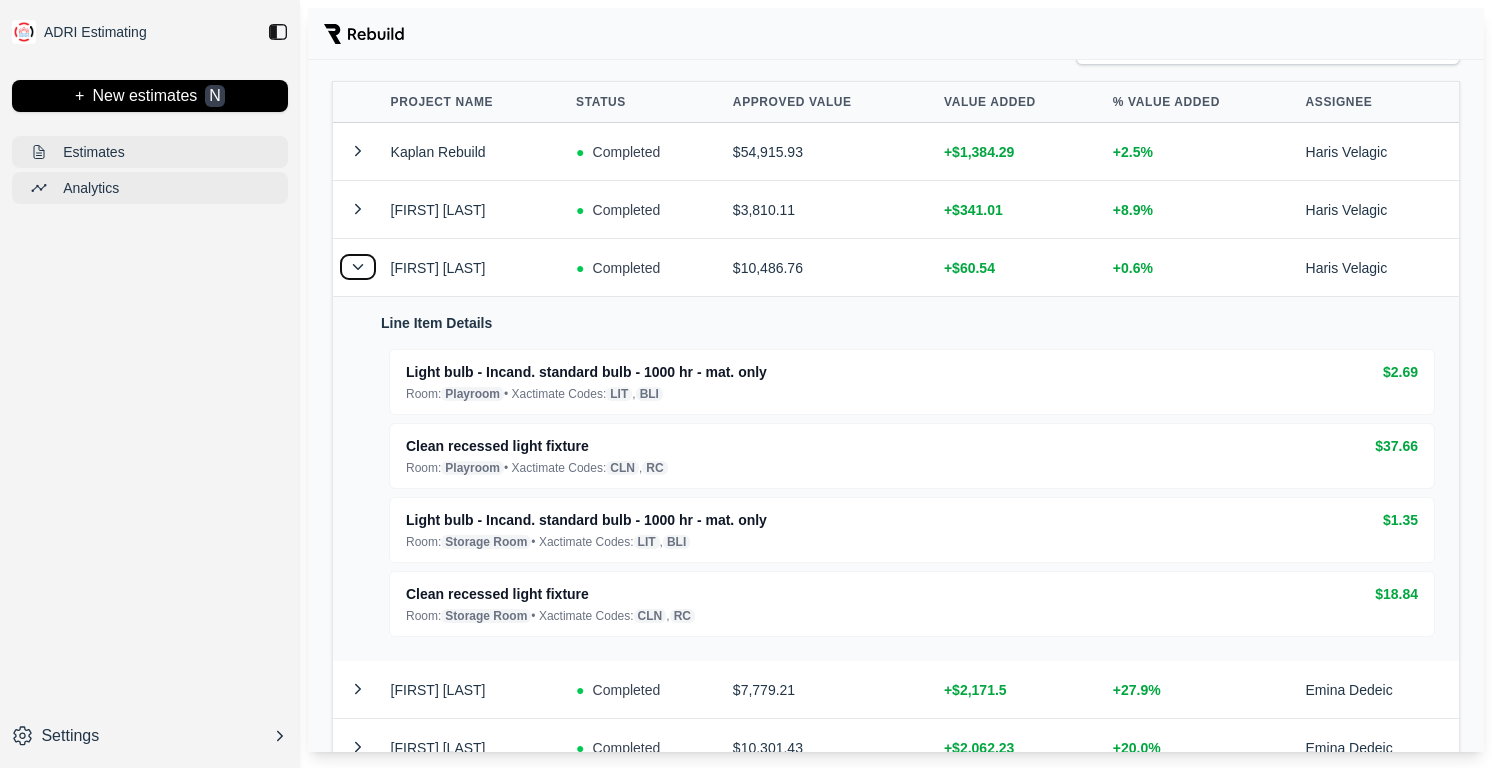 click at bounding box center [358, 267] 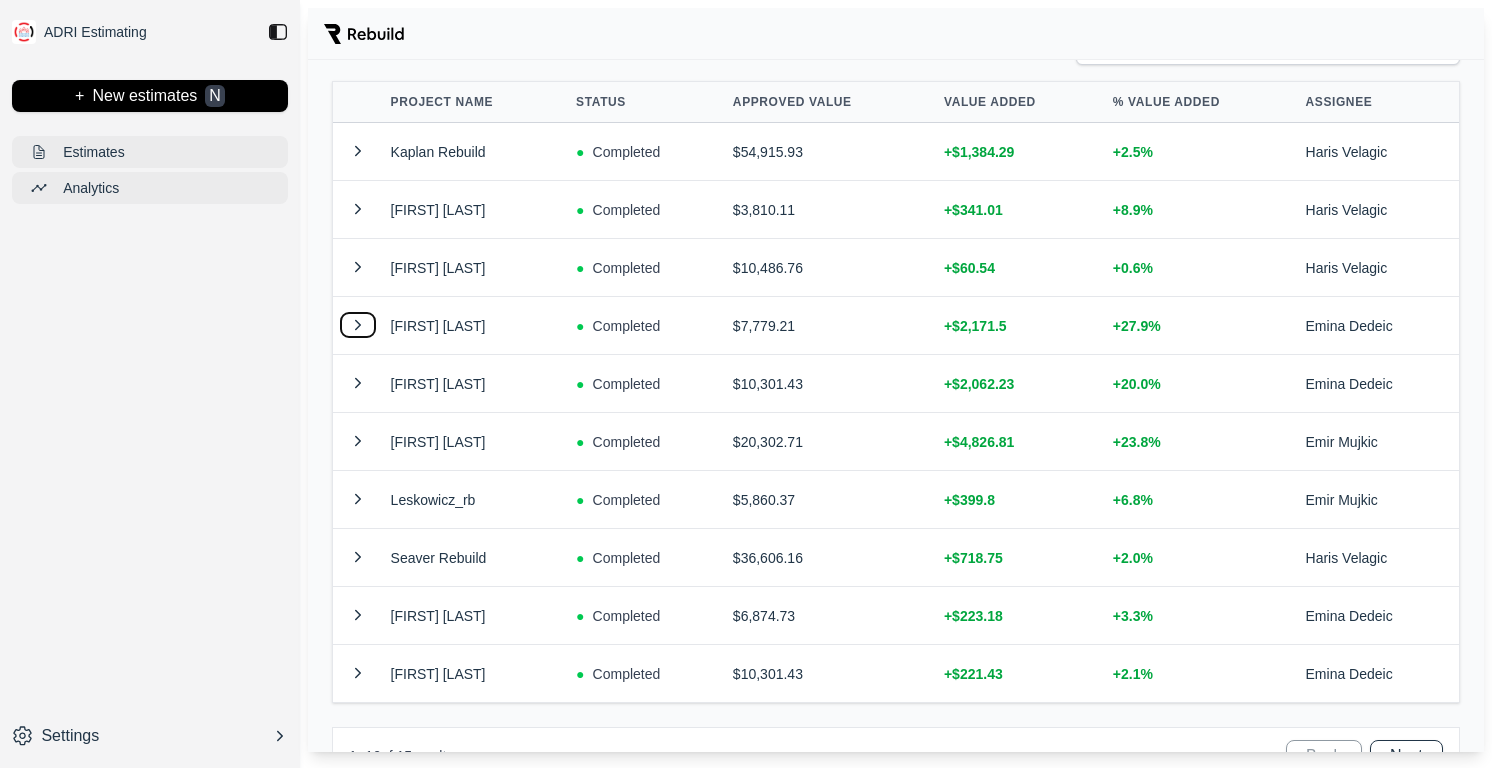 click at bounding box center (358, 325) 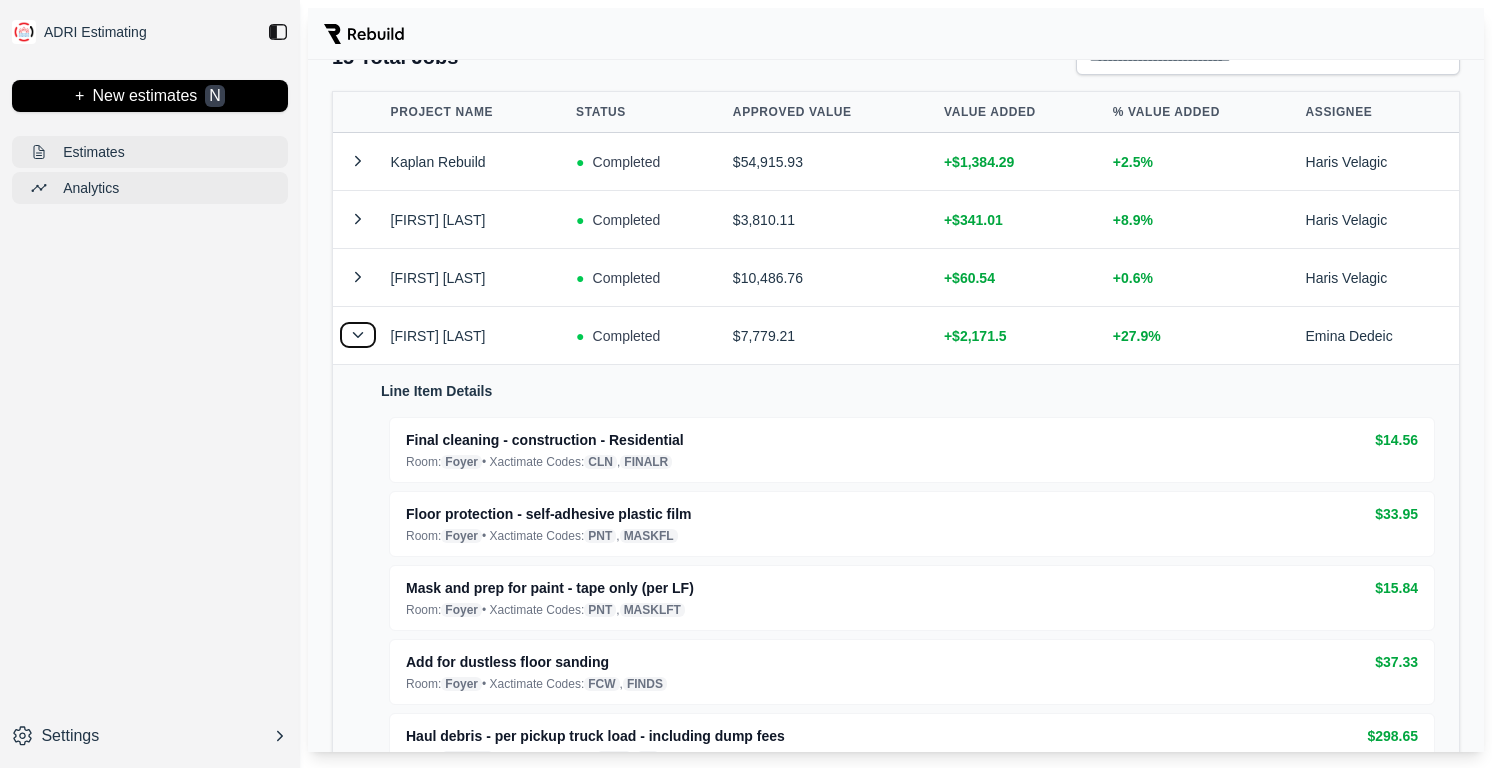 scroll, scrollTop: 0, scrollLeft: 0, axis: both 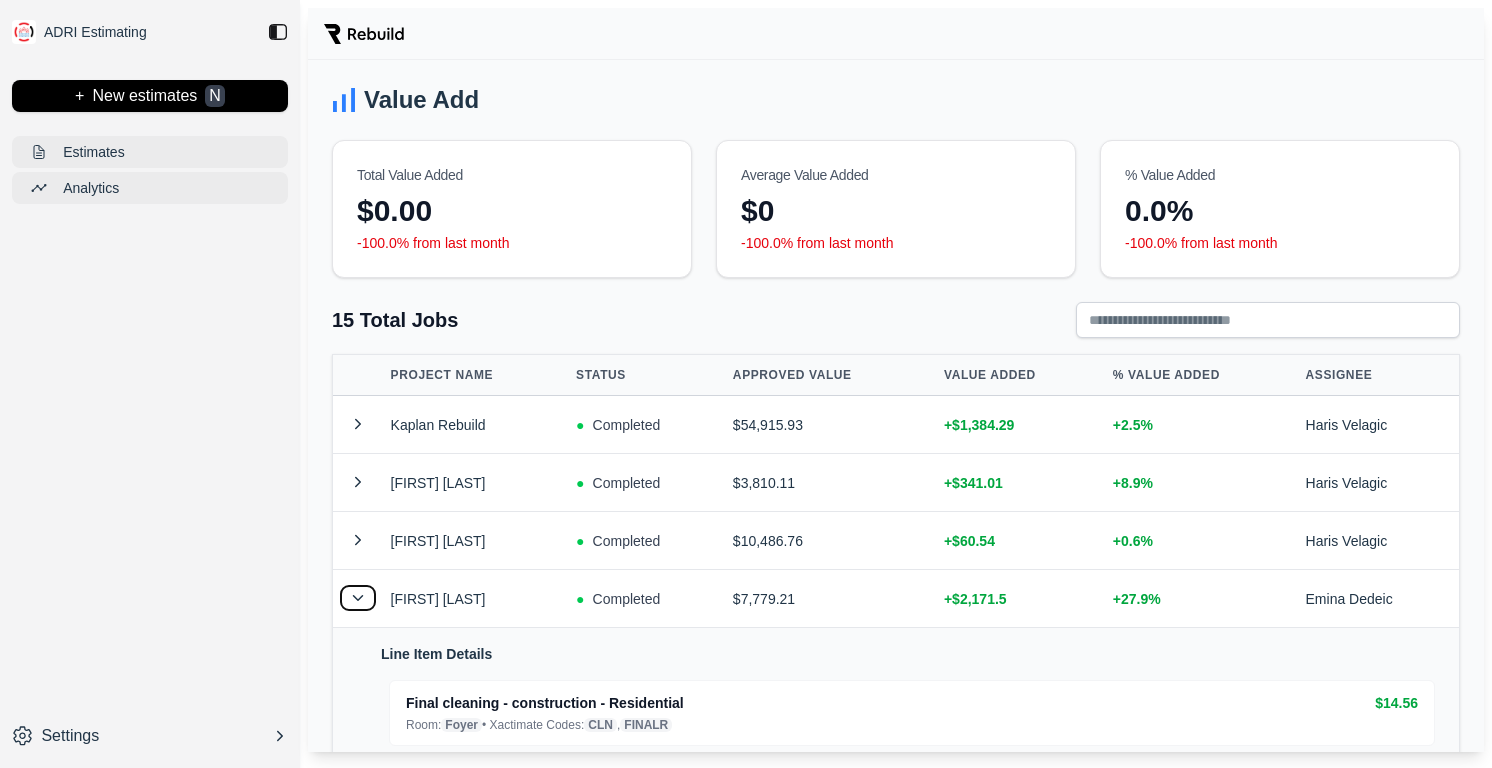 click at bounding box center [358, 598] 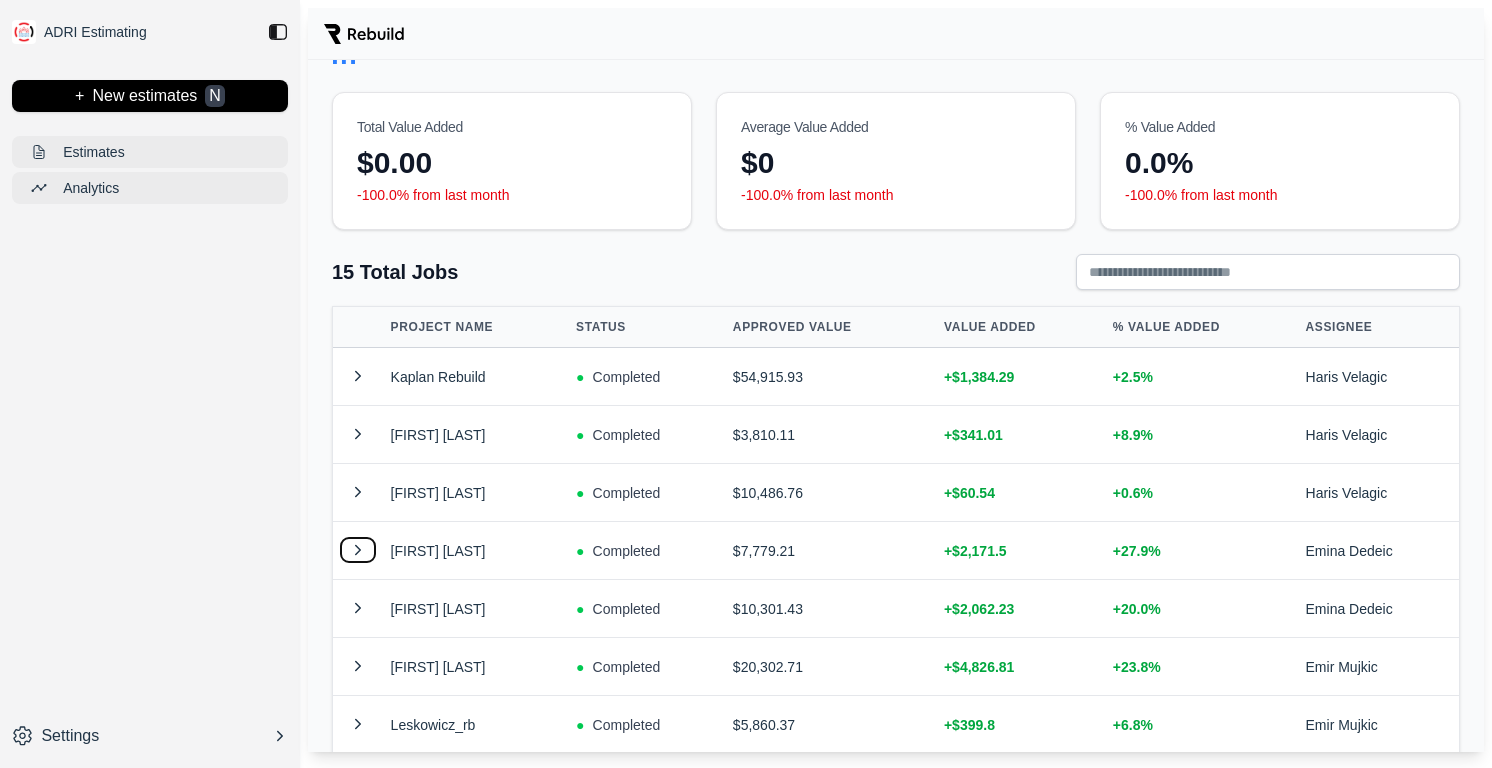 scroll, scrollTop: 0, scrollLeft: 0, axis: both 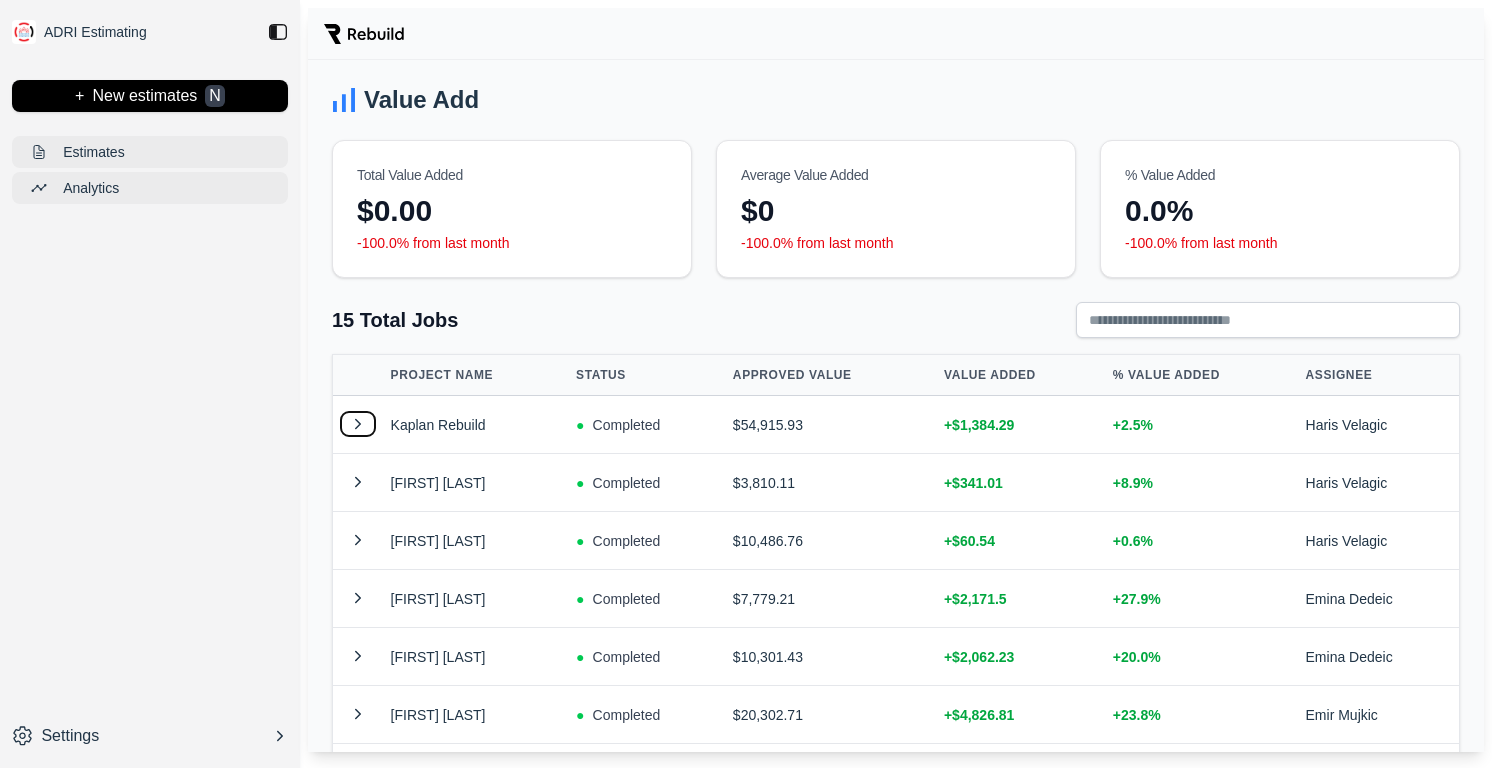 click at bounding box center (358, 424) 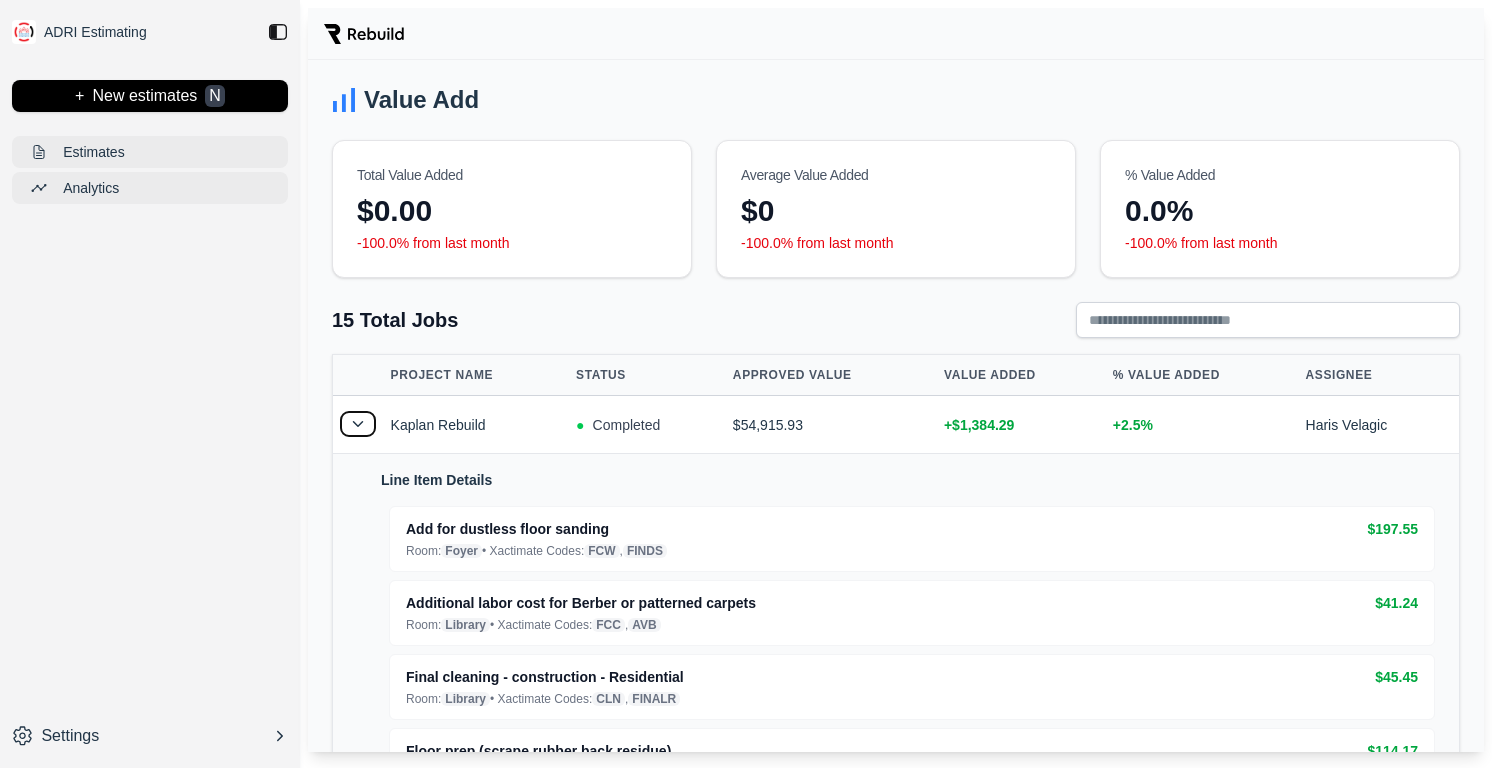 click at bounding box center (358, 424) 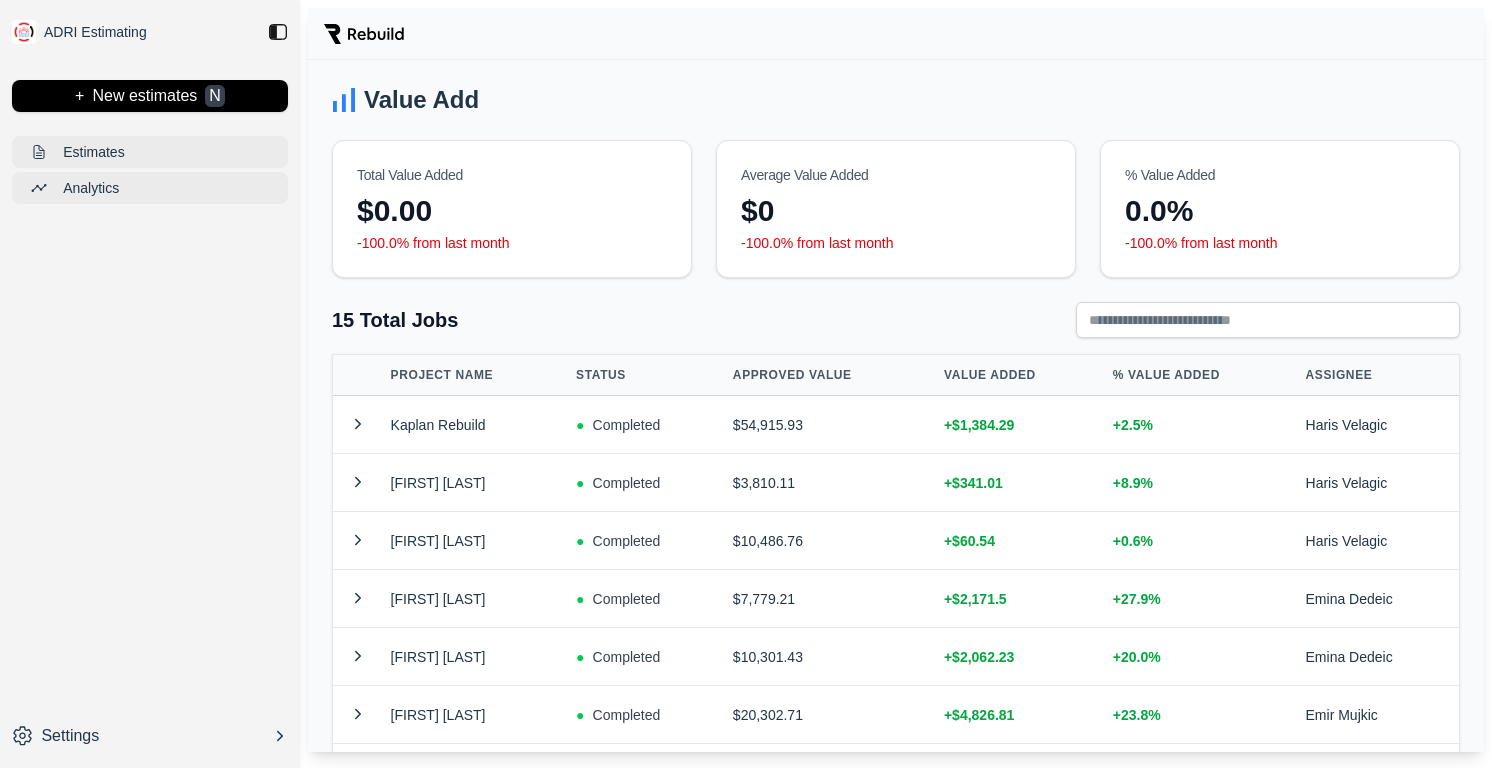click on "Value Add Total Value Added $0.00 -100.0% from last month Average Value Added $0 -100.0% from last month % Value Added 0.0% -100.0% from last month 15 Total Jobs PROJECT NAME STATUS APPROVED VALUE VALUE ADDED % VALUE ADDED ASSIGNEE Kaplan Rebuild ● Completed $ 54,915.93 +$ 1,384.29 + 2.5 % [FIRST] [LAST] [FIRST] [LAST] ● Completed $ 3,810.11 +$ 341.01 + 8.9 % [FIRST] [LAST] [FIRST] [LAST] REC ● Completed $ 10,486.76 +$ 60.54 + 0.6 % [FIRST] [LAST] [FIRST] [LAST] RB ● Completed $ 7,779.21 +$ 2,171.5 + 27.9 % [FIRST] [LAST] [FIRST] [LAST] RB ● Completed $ 10,301.43 +$ 2,062.23 + 20.0 % [FIRST] [LAST] [FIRST] [LAST] ● Completed $ 20,302.71 +$ 4,826.81 + 23.8 % [FIRST] [LAST] [FIRST] [LAST] ● Completed $ 5,860.37 +$ 399.8 + 6.8 % [FIRST] [LAST] [FIRST] [LAST] ● Completed $ 36,606.16 +$ 718.75 + 2.0 % [FIRST] [LAST] [FIRST] [LAST] ● Completed $ 6,874.73 +$ 223.18 + 3.3 % [FIRST] [LAST] [FIRST] [LAST] ● Completed $ 10,301.43 +$ 221.43 + 2.1 % [FIRST] [LAST] [FIRST] [LAST] 1  -   10  of   15  results Back Next" at bounding box center [896, 406] 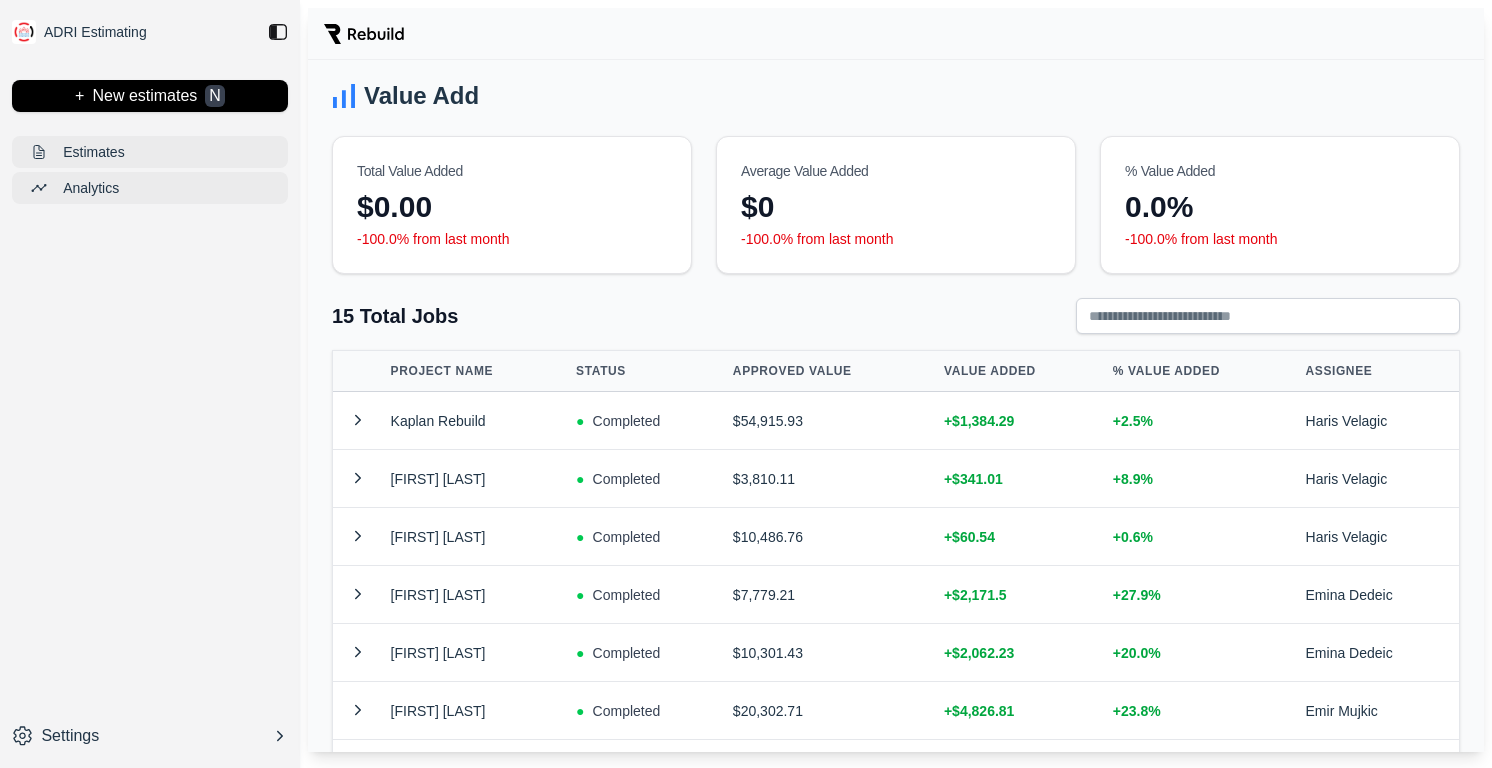scroll, scrollTop: 0, scrollLeft: 0, axis: both 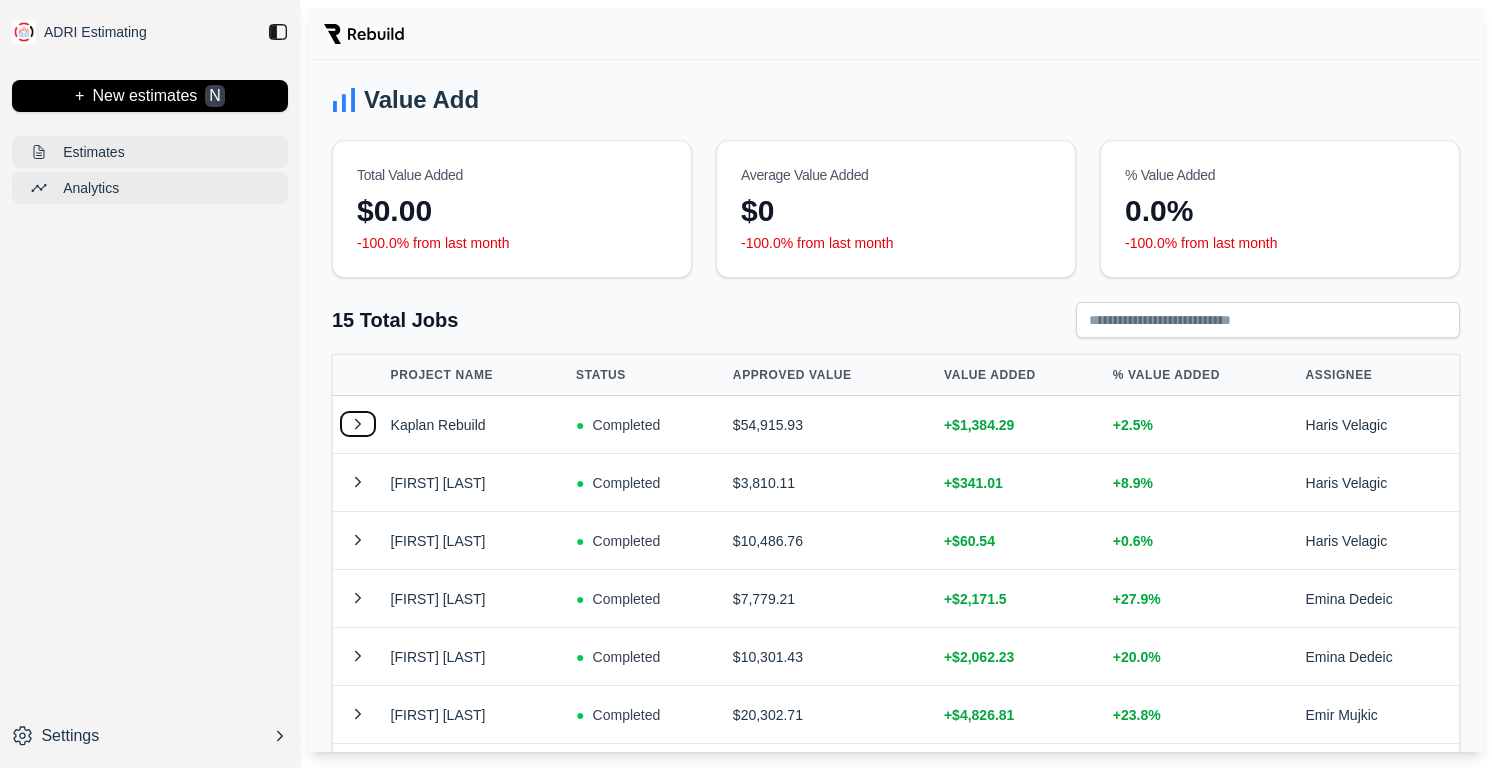 click at bounding box center (358, 424) 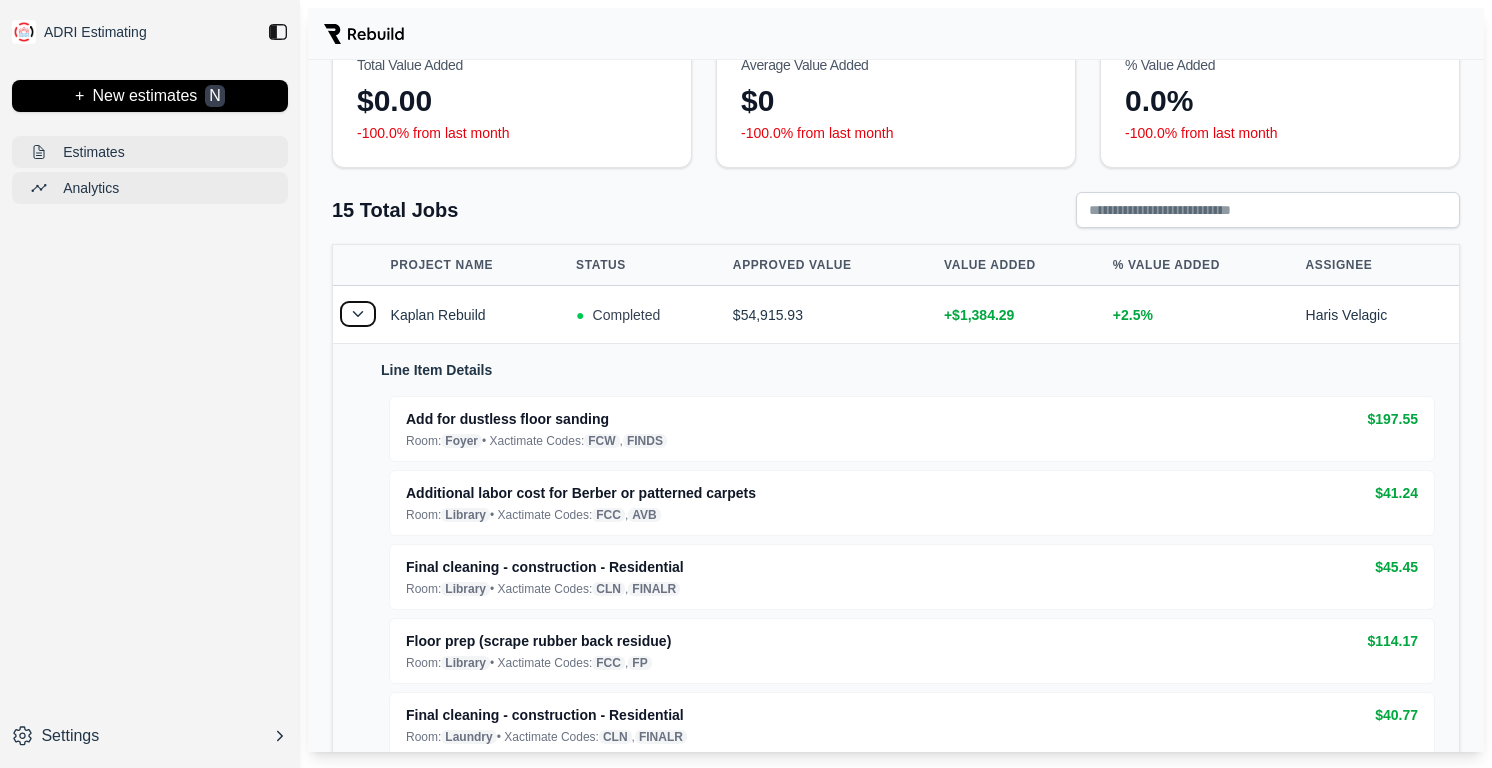 scroll, scrollTop: 81, scrollLeft: 0, axis: vertical 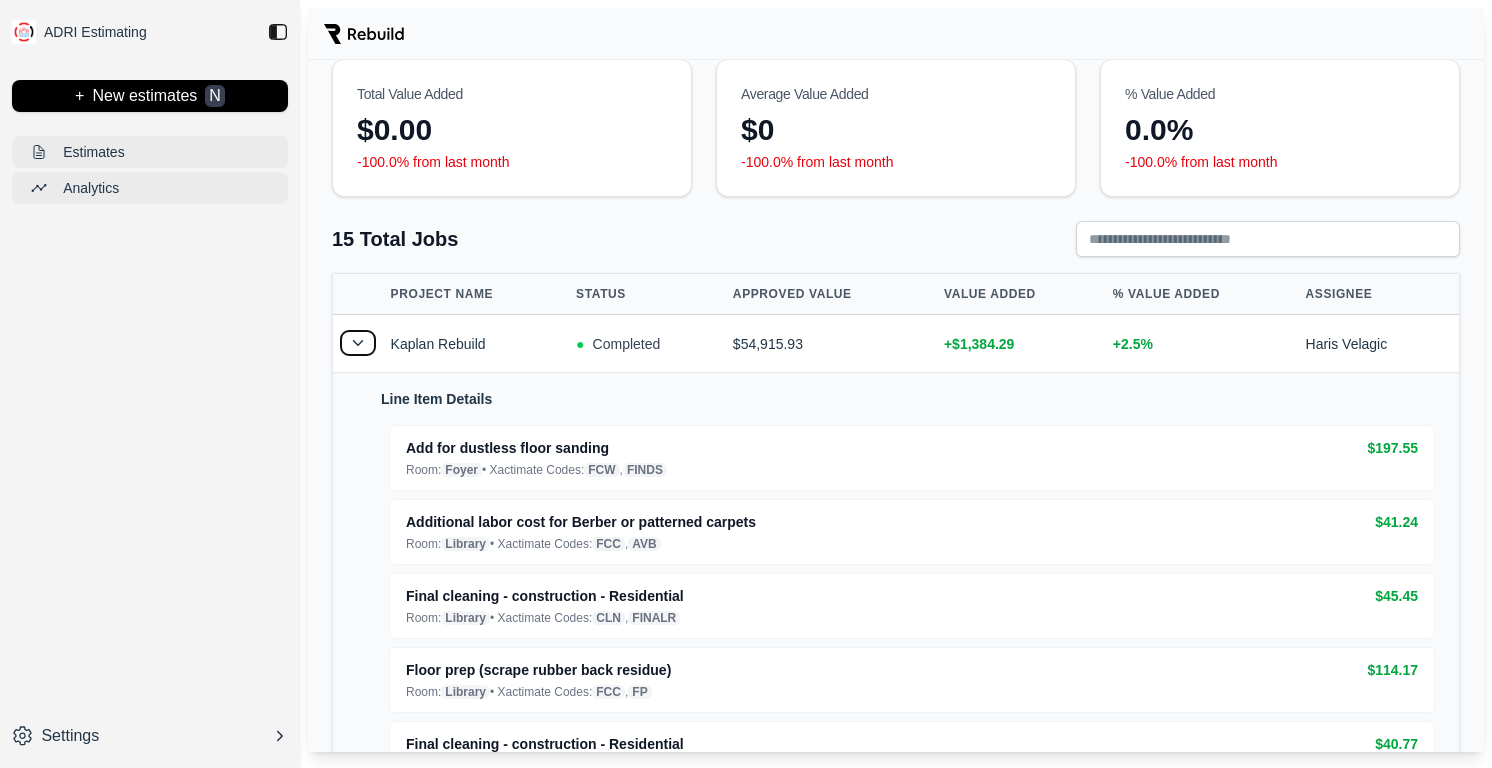 click at bounding box center (358, 343) 